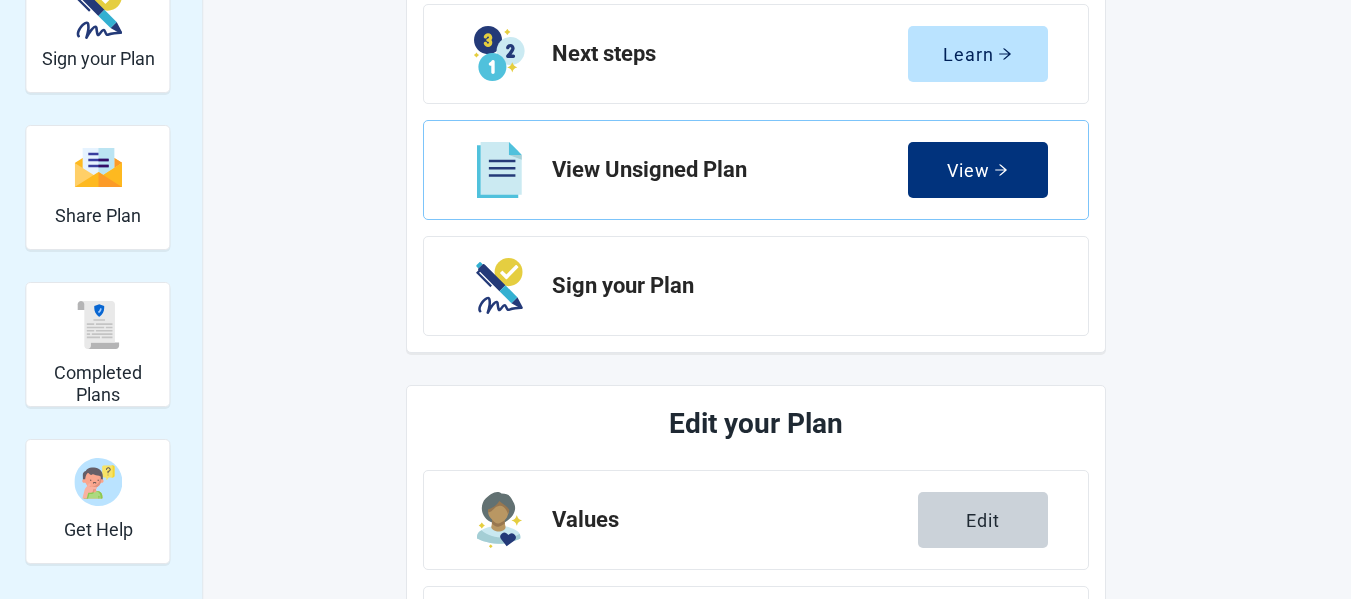 scroll, scrollTop: 0, scrollLeft: 0, axis: both 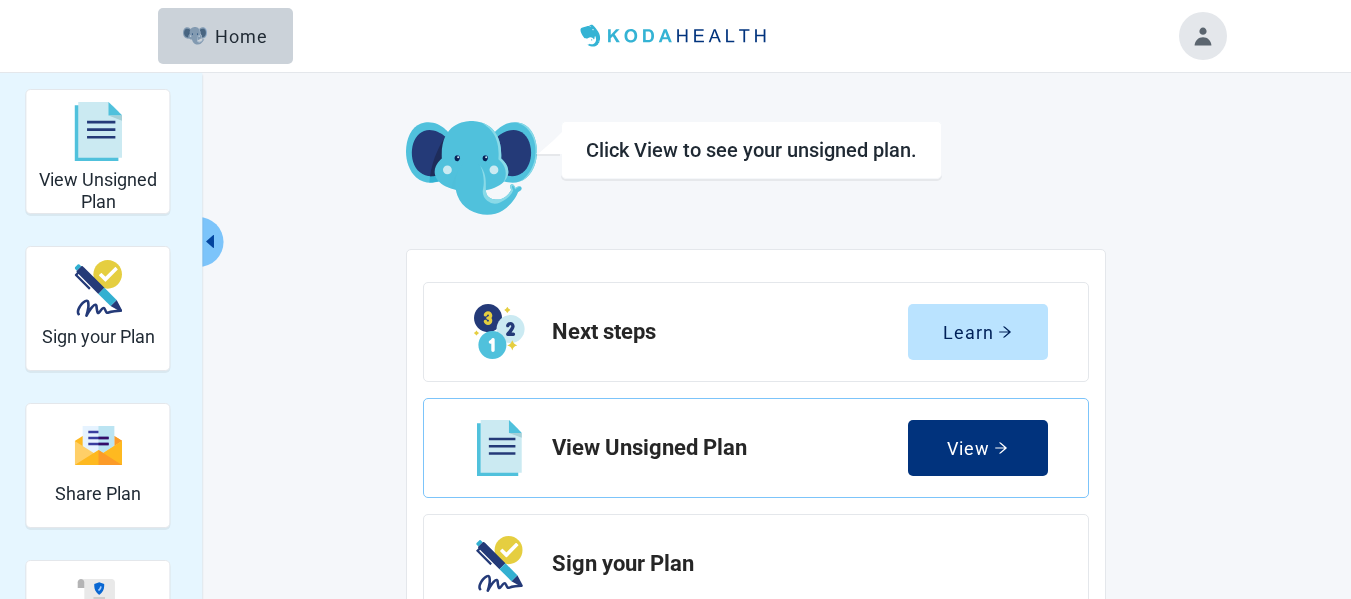 click on "Click View to see your unsigned plan." at bounding box center (751, 150) 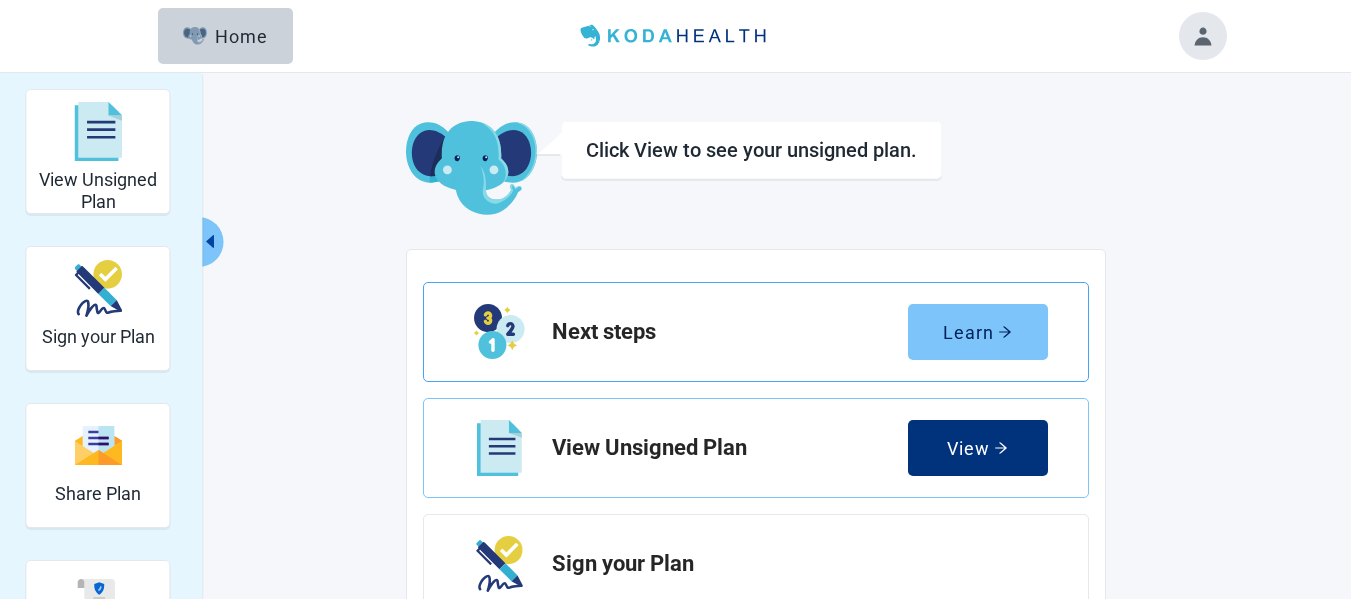 click on "Learn" at bounding box center [977, 332] 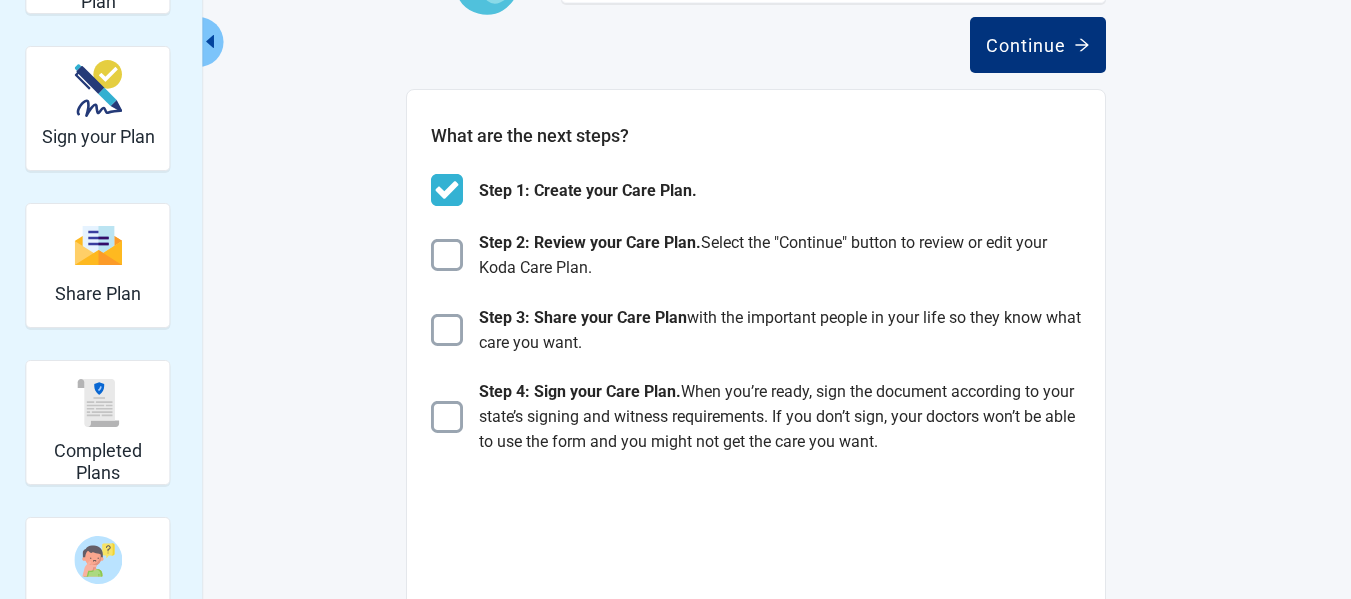 scroll, scrollTop: 0, scrollLeft: 0, axis: both 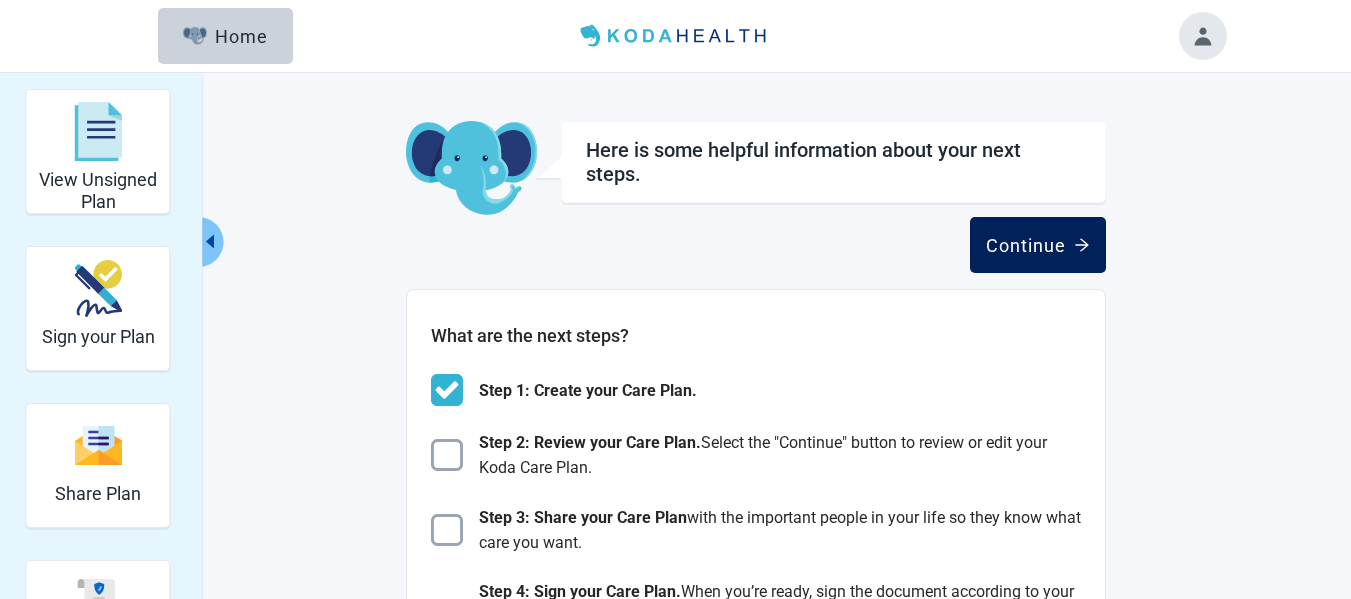 click on "Continue" at bounding box center (1038, 245) 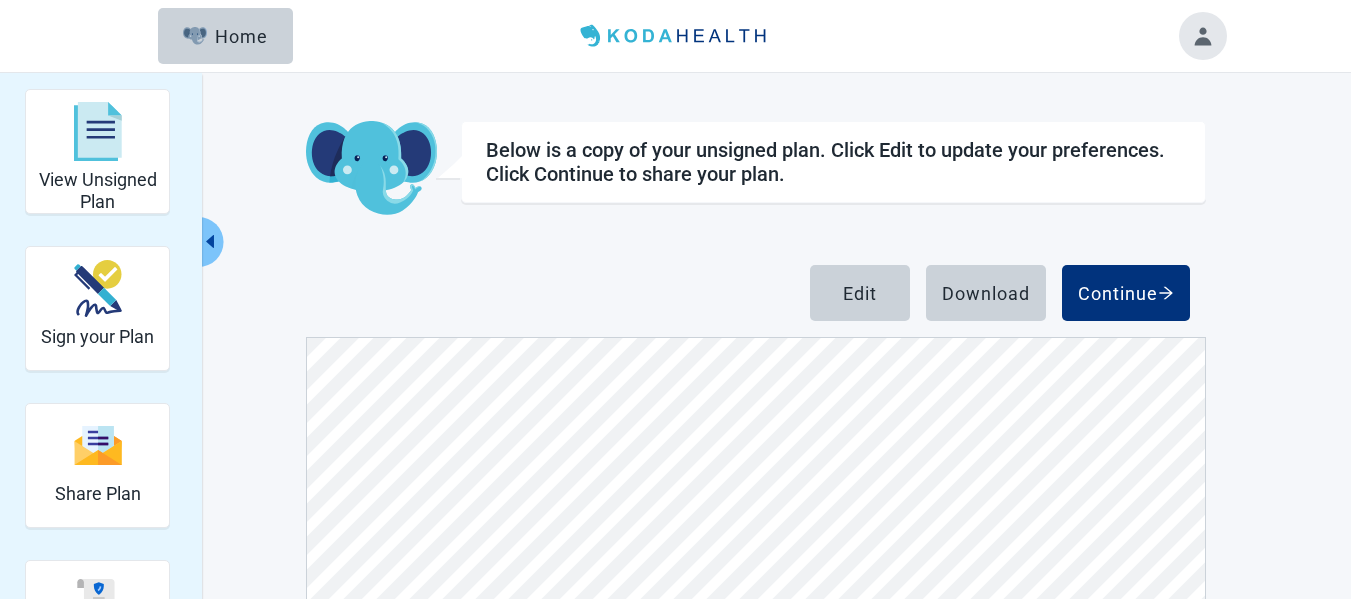 scroll, scrollTop: 2891, scrollLeft: 0, axis: vertical 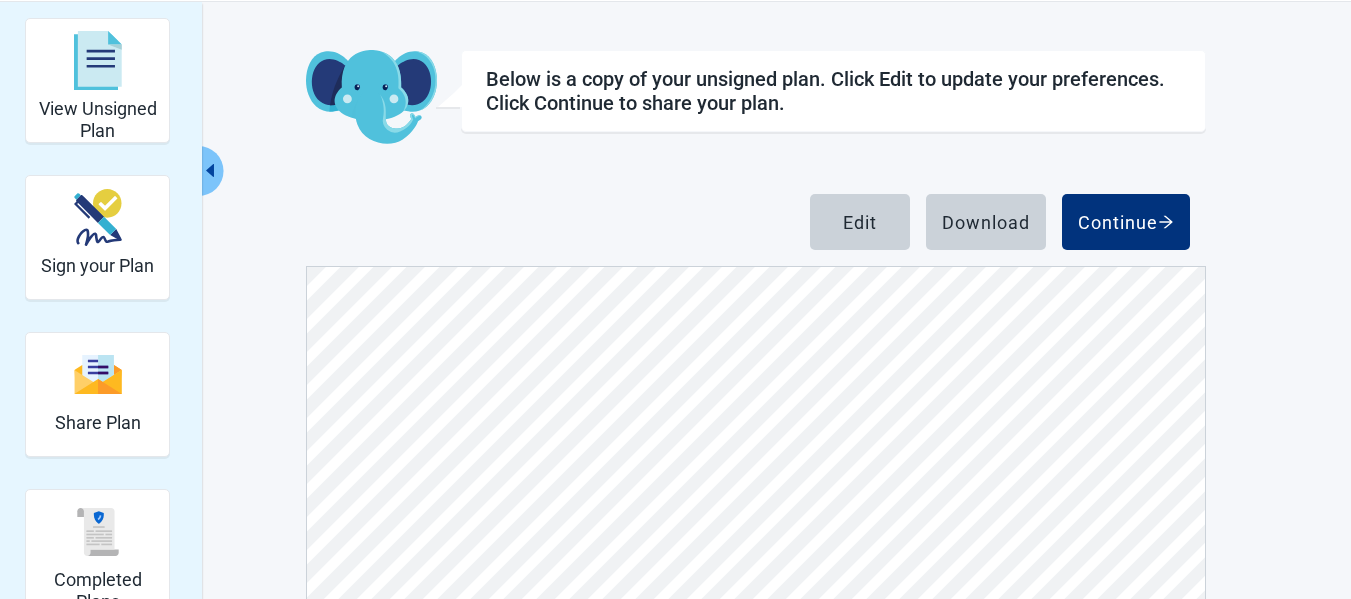 click on "View Unsigned Plan Sign your Plan Share Plan Completed Plans Get Help Below is a copy of your unsigned plan. Click Edit to update your preferences. Click Continue to share your plan.   Edit Download Continue" at bounding box center [676, 382] 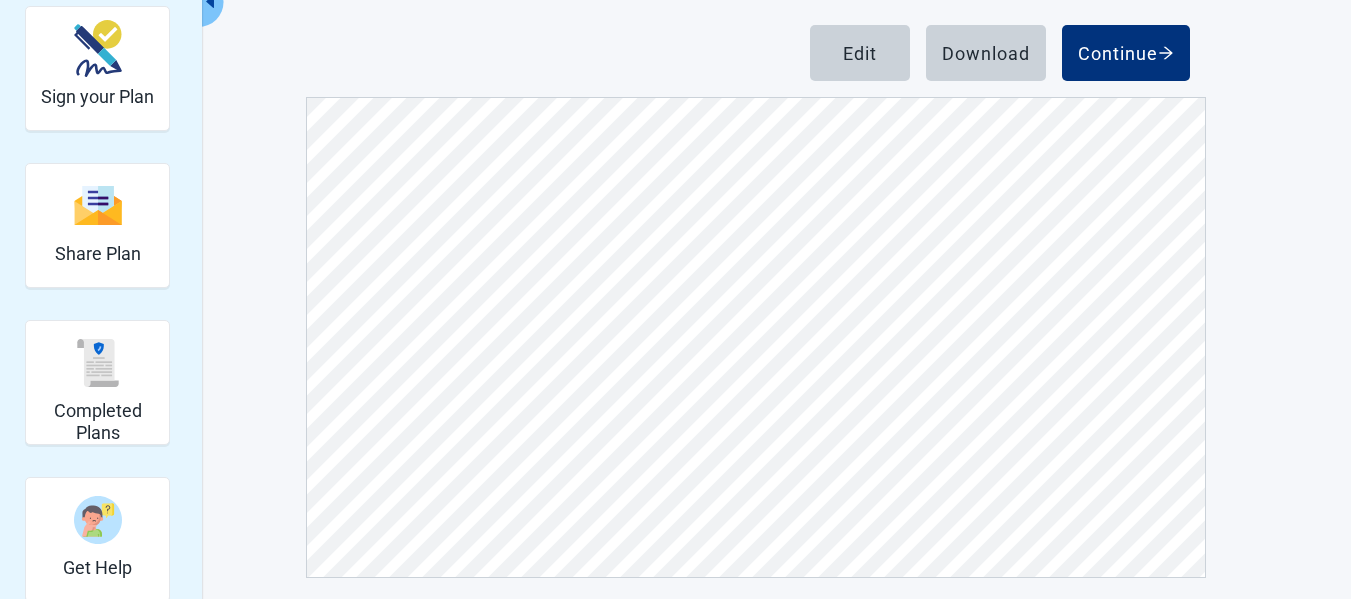 scroll, scrollTop: 251, scrollLeft: 0, axis: vertical 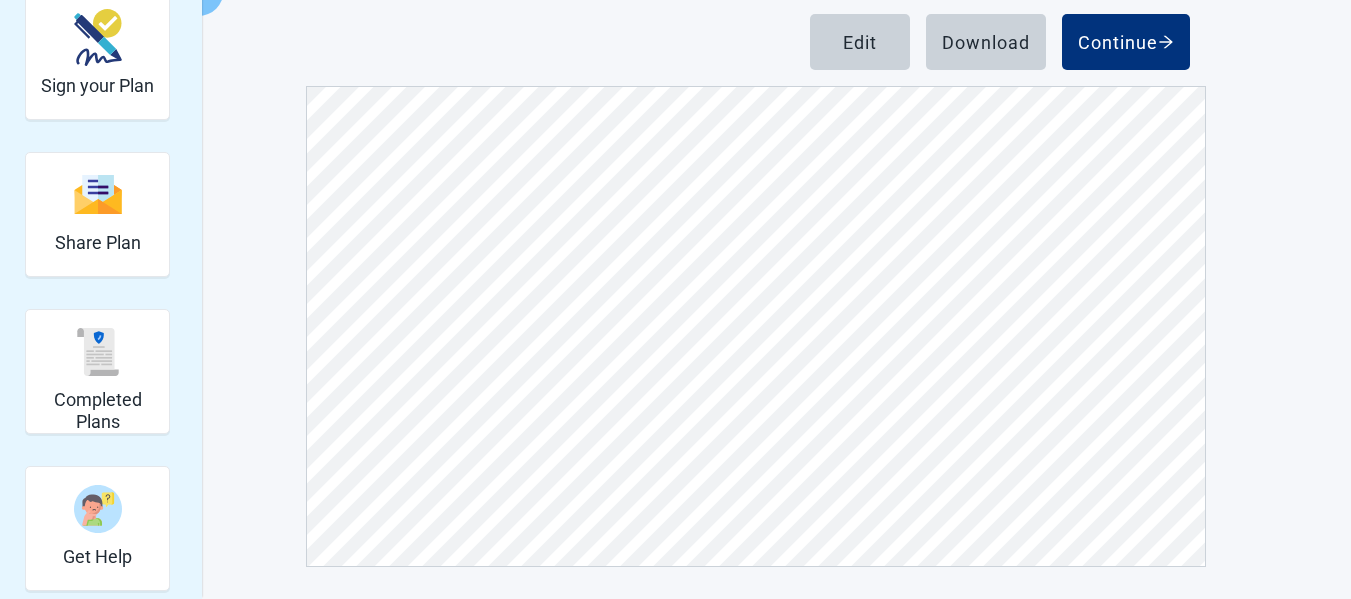 click on "View Unsigned Plan Sign your Plan Share Plan Completed Plans Get Help Below is a copy of your unsigned plan. Click Edit to update your preferences. Click Continue to share your plan.   Edit Download Continue" at bounding box center [676, 202] 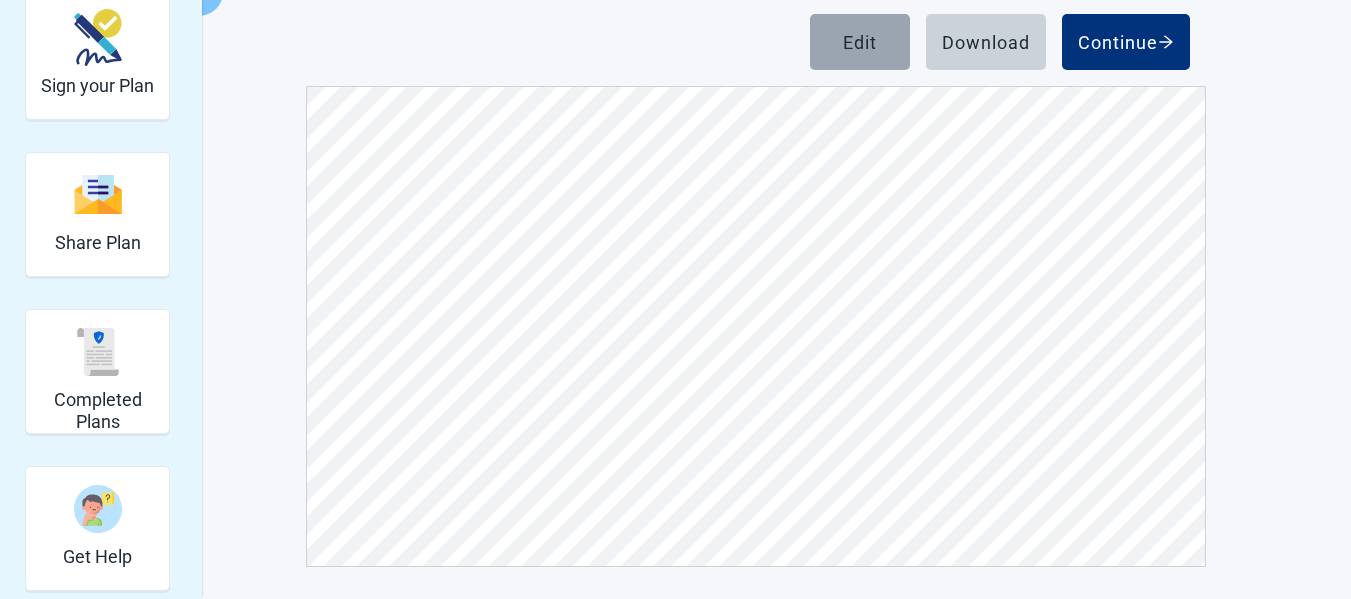 click on "Edit" at bounding box center (860, 42) 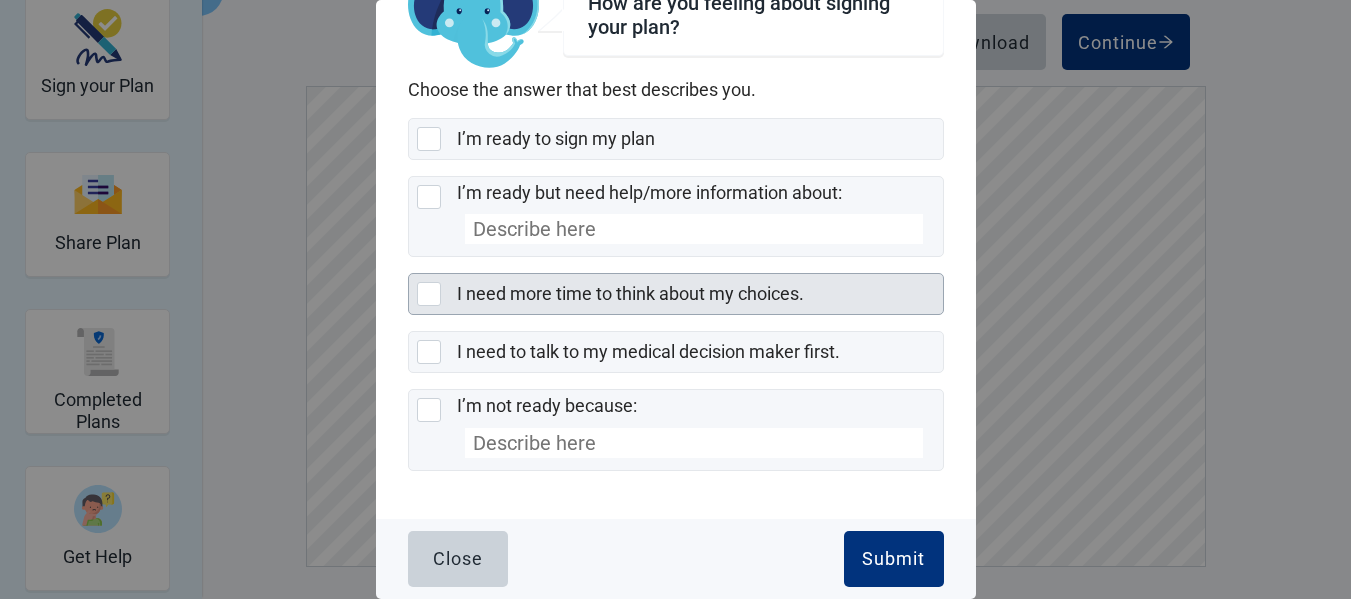 scroll, scrollTop: 0, scrollLeft: 0, axis: both 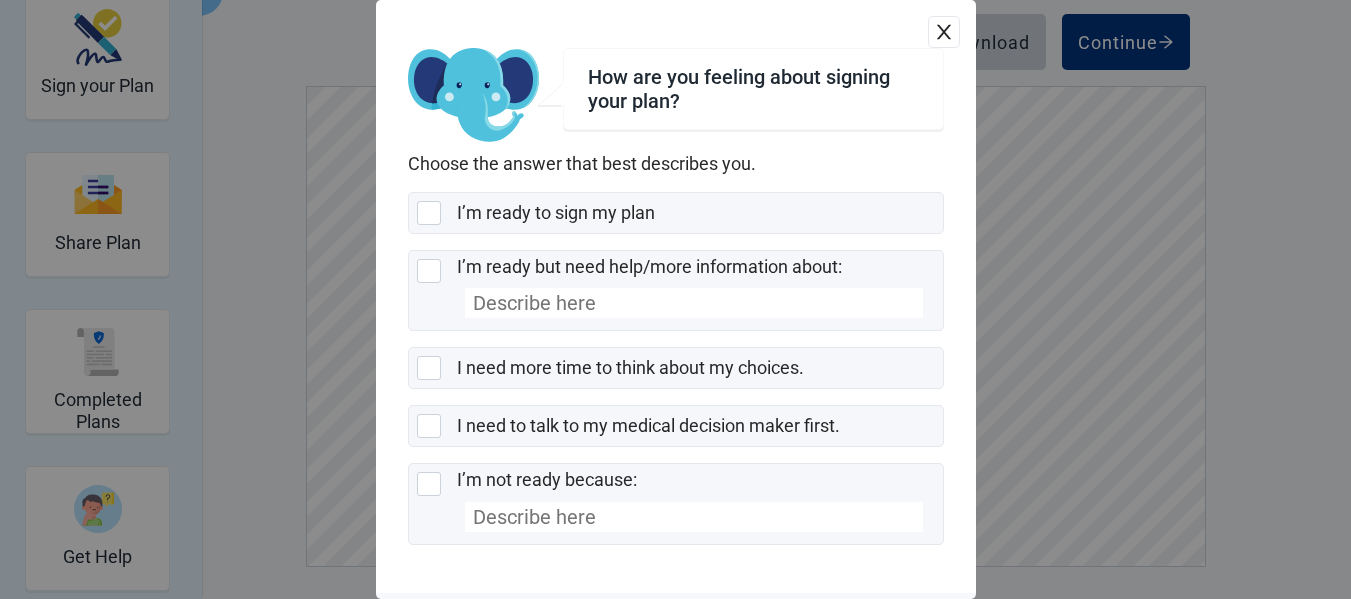 click 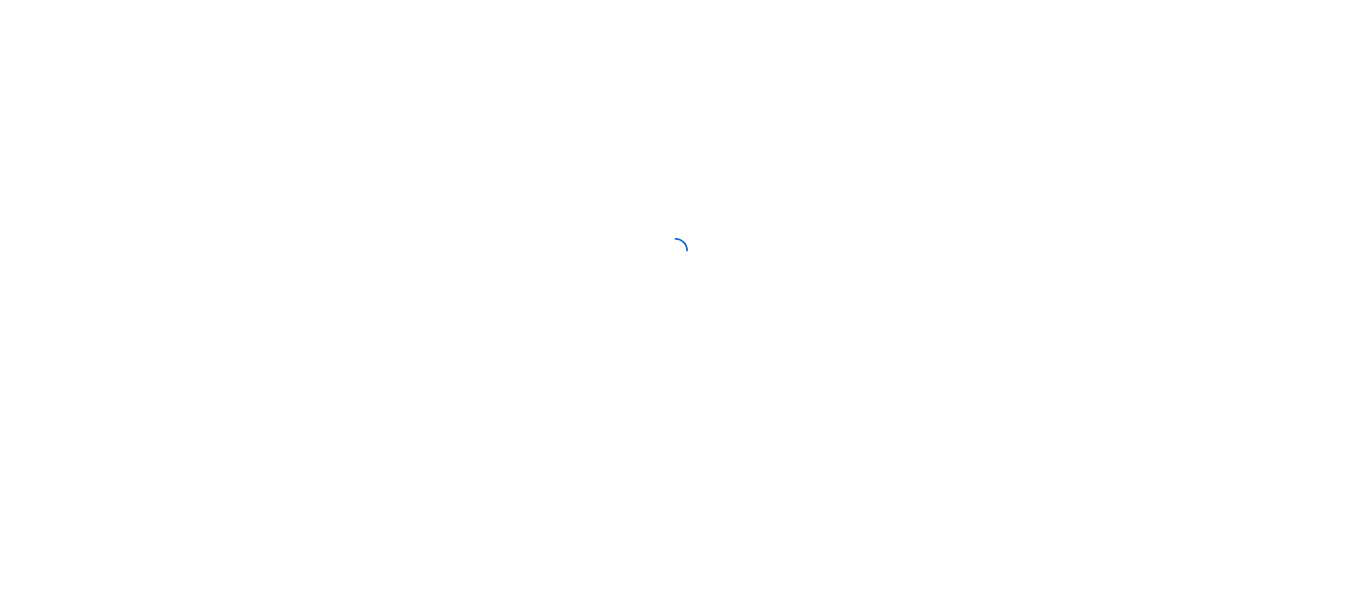 scroll, scrollTop: 0, scrollLeft: 0, axis: both 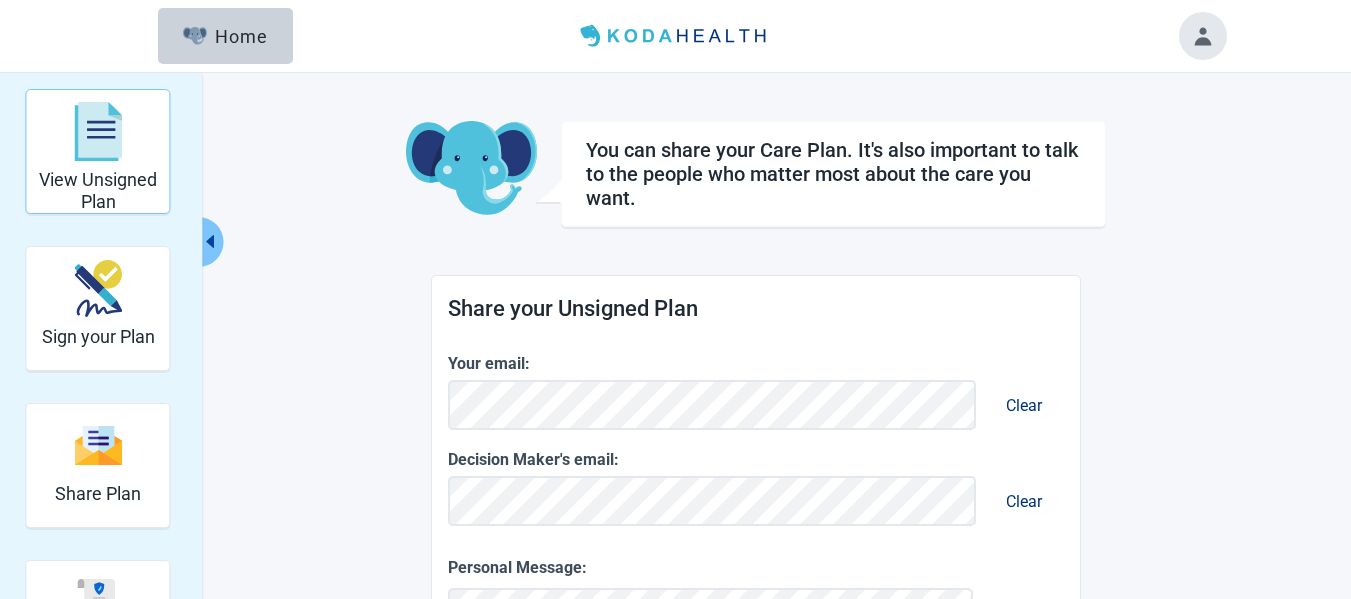 click at bounding box center [98, 132] 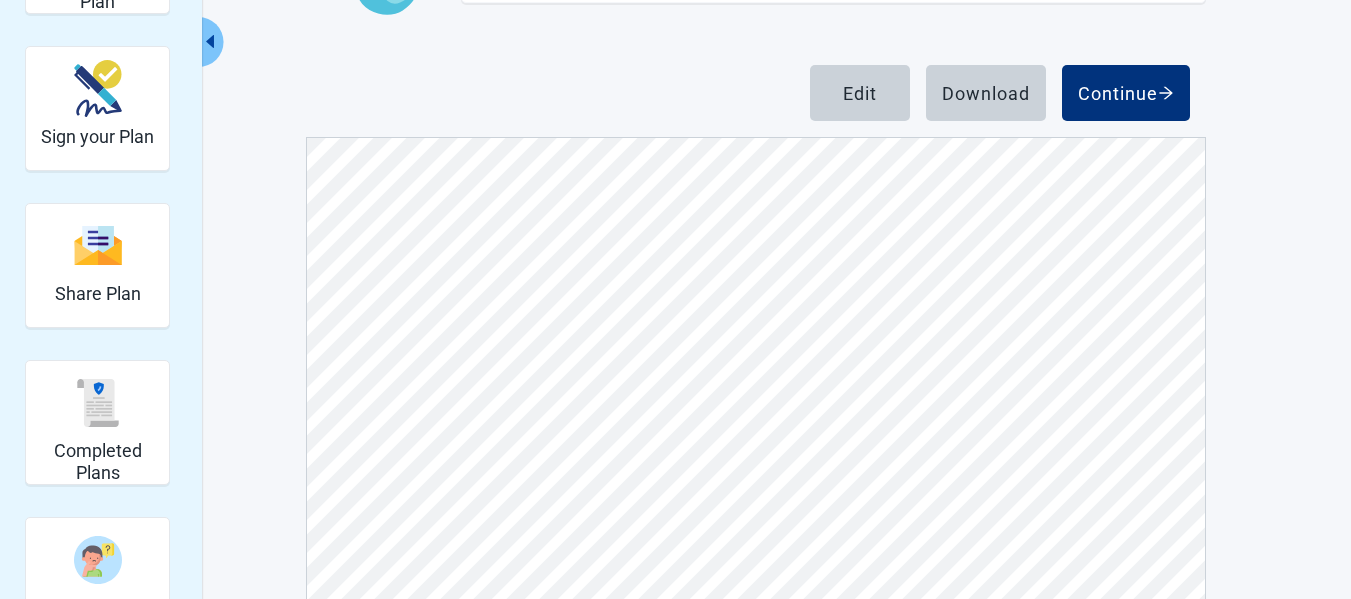 scroll, scrollTop: 251, scrollLeft: 0, axis: vertical 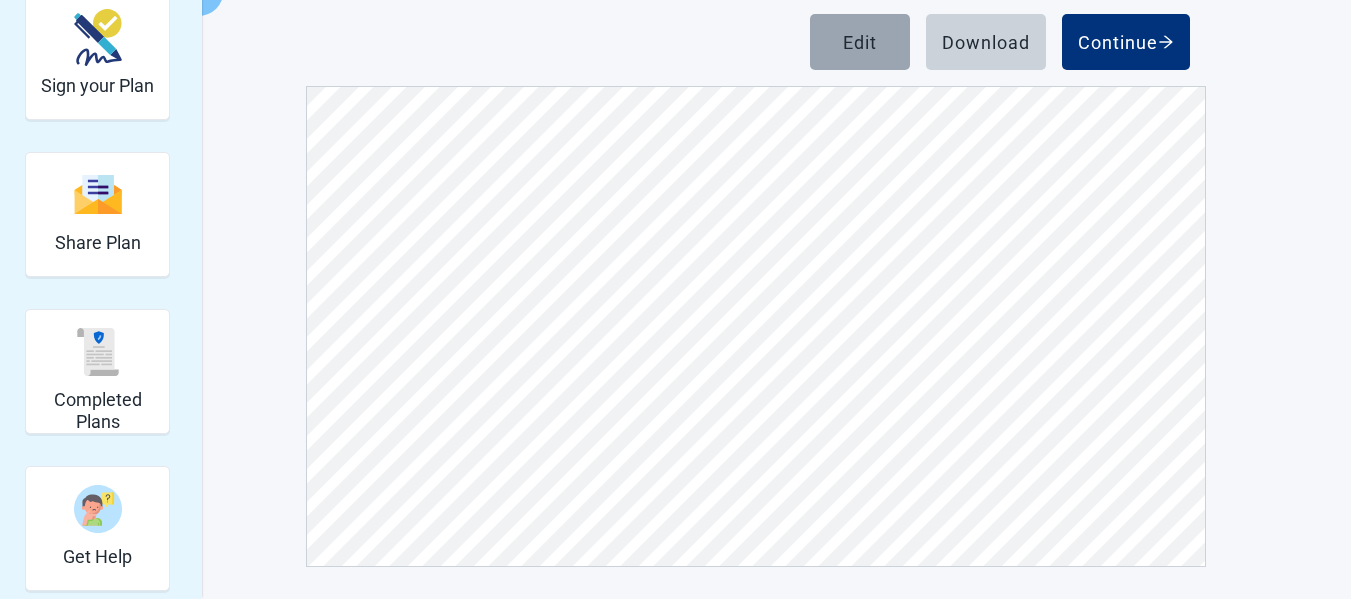click on "Edit" at bounding box center (860, 42) 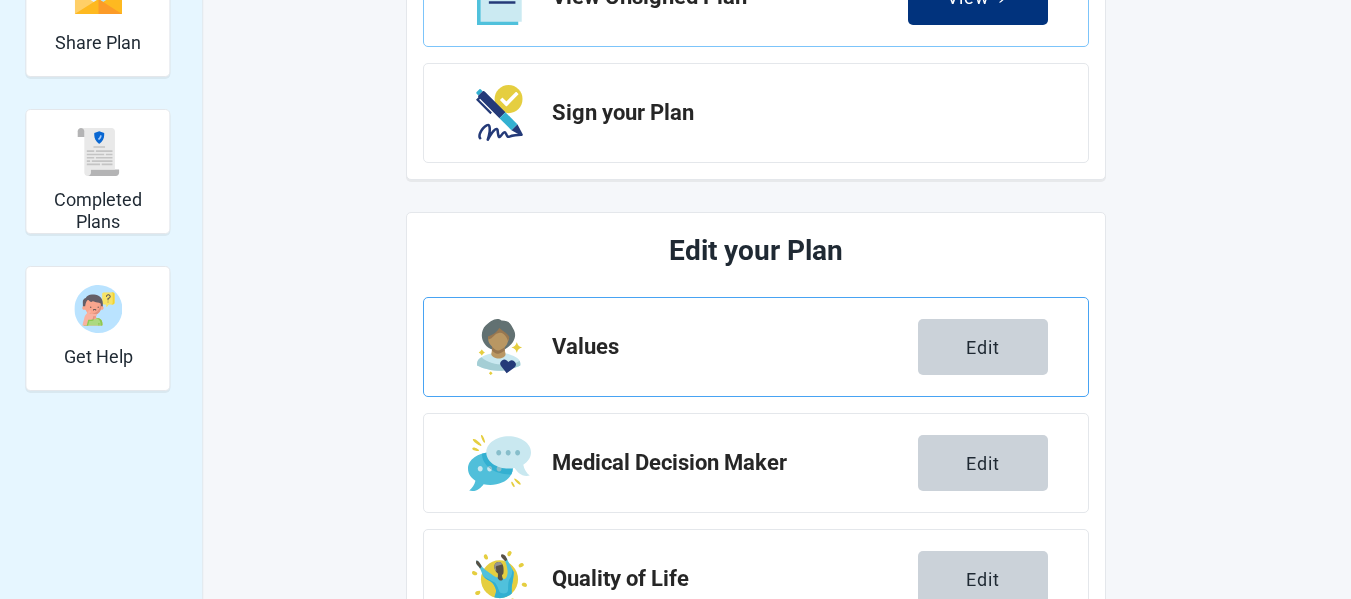 scroll, scrollTop: 651, scrollLeft: 0, axis: vertical 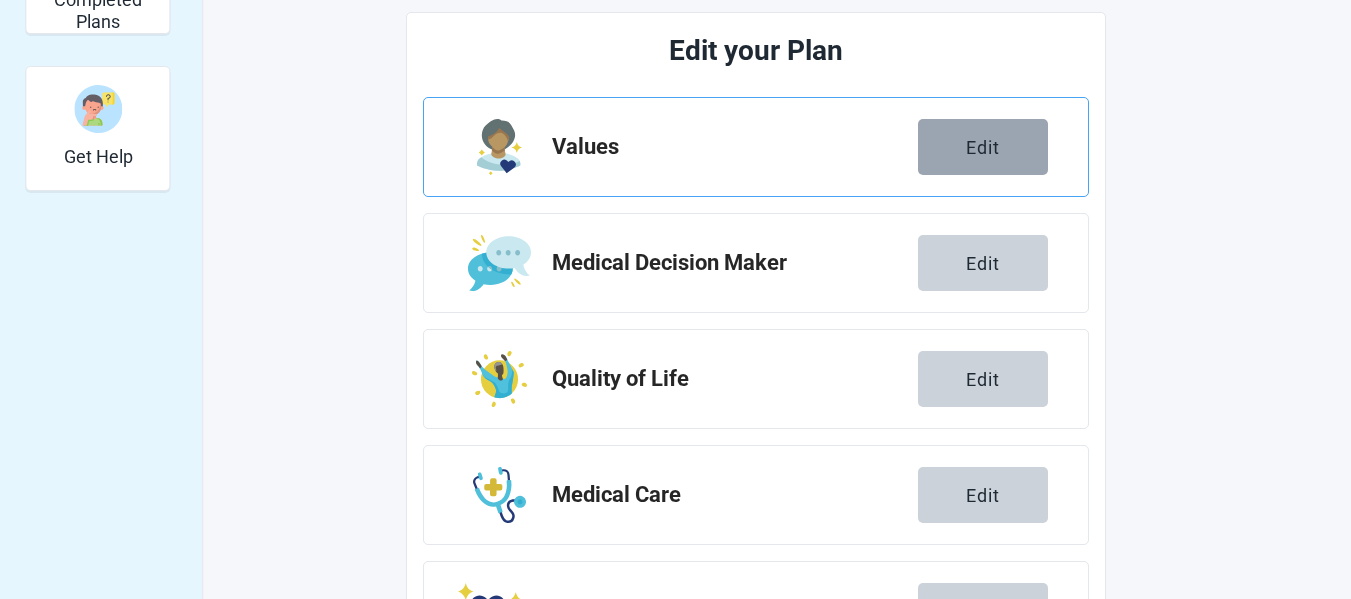 click on "Edit" at bounding box center [983, 147] 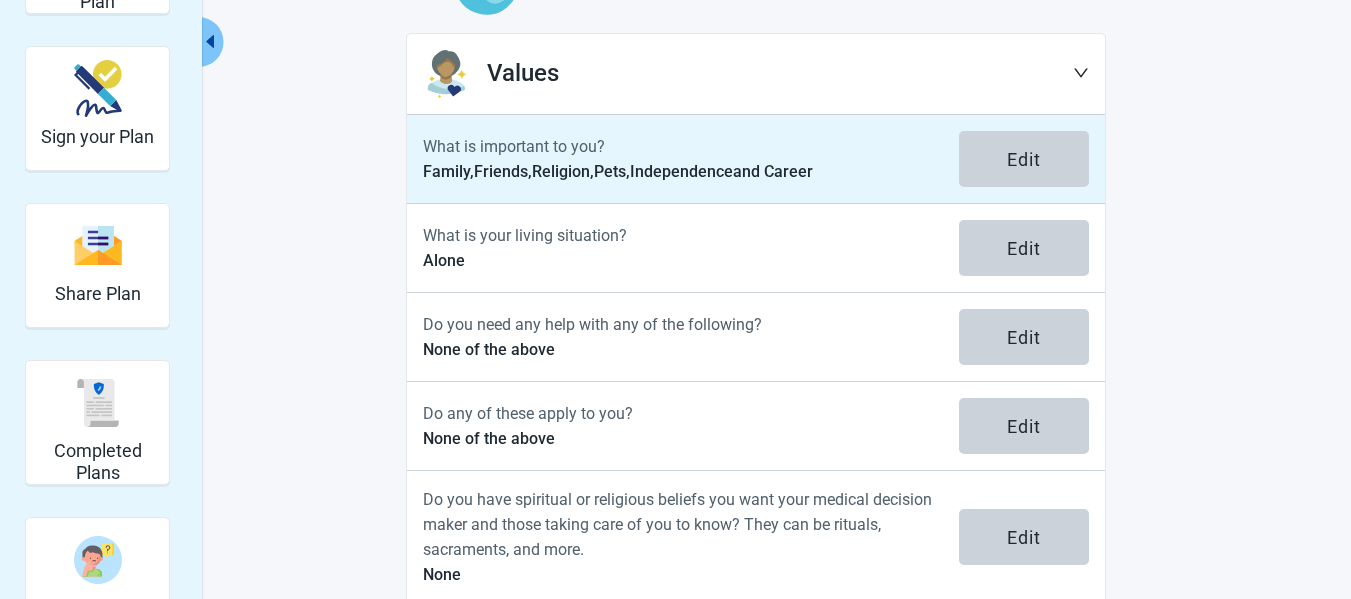 scroll, scrollTop: 239, scrollLeft: 0, axis: vertical 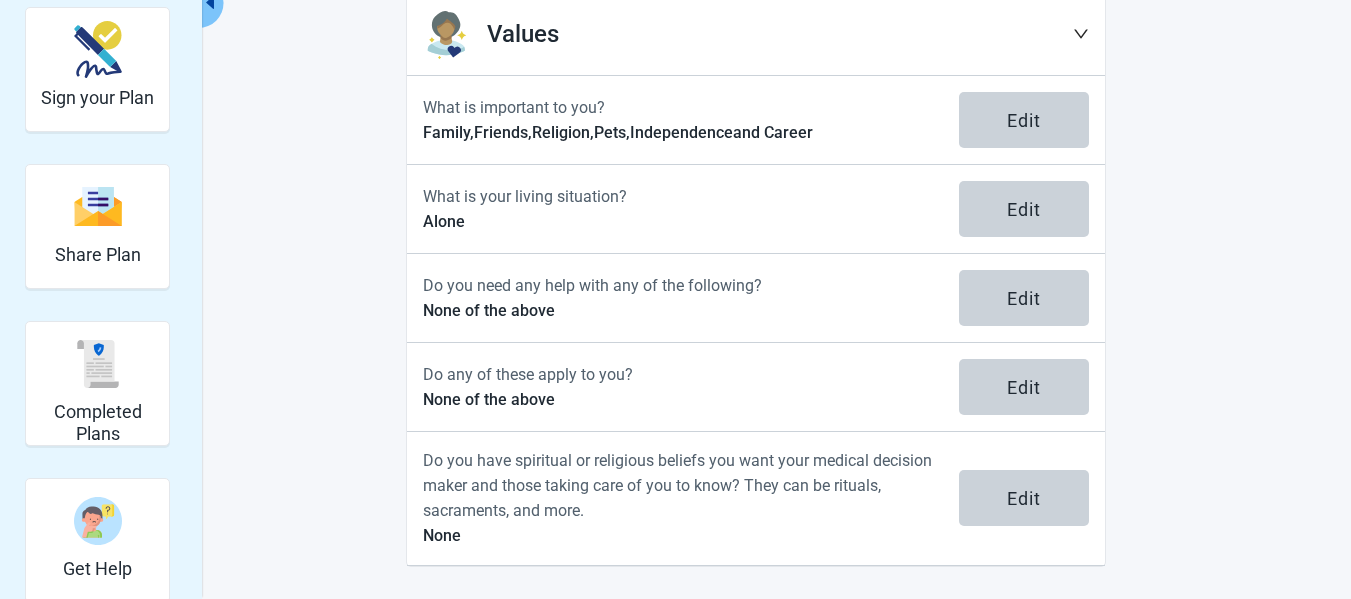 click 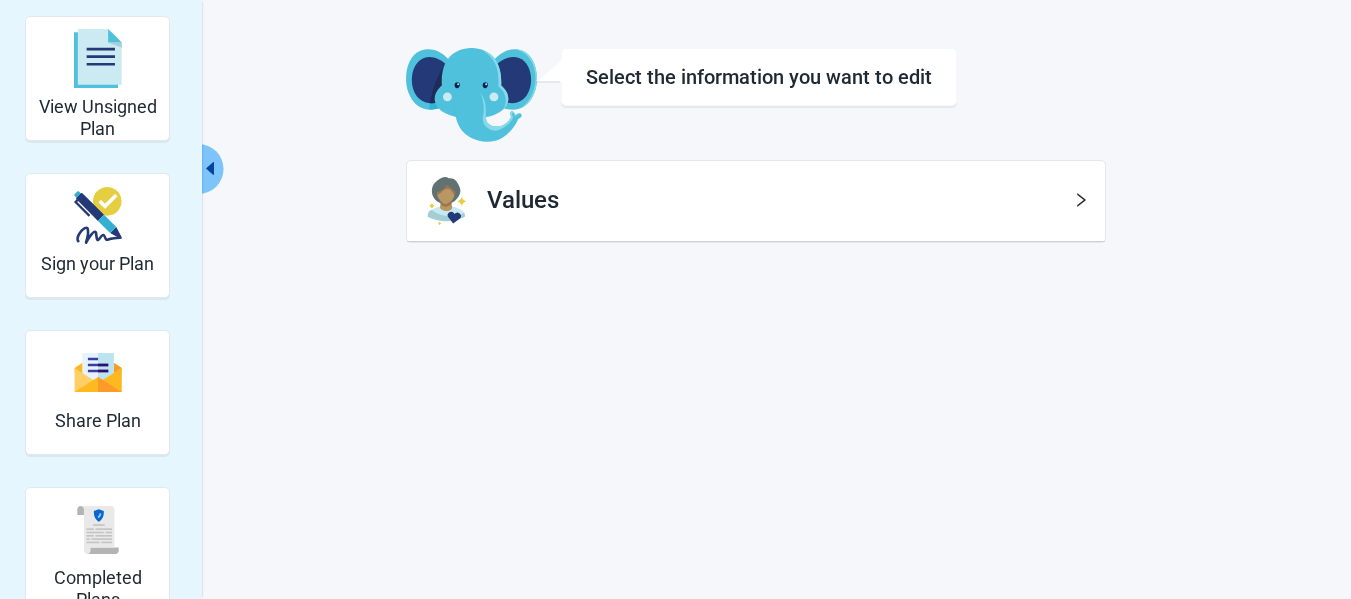scroll, scrollTop: 73, scrollLeft: 0, axis: vertical 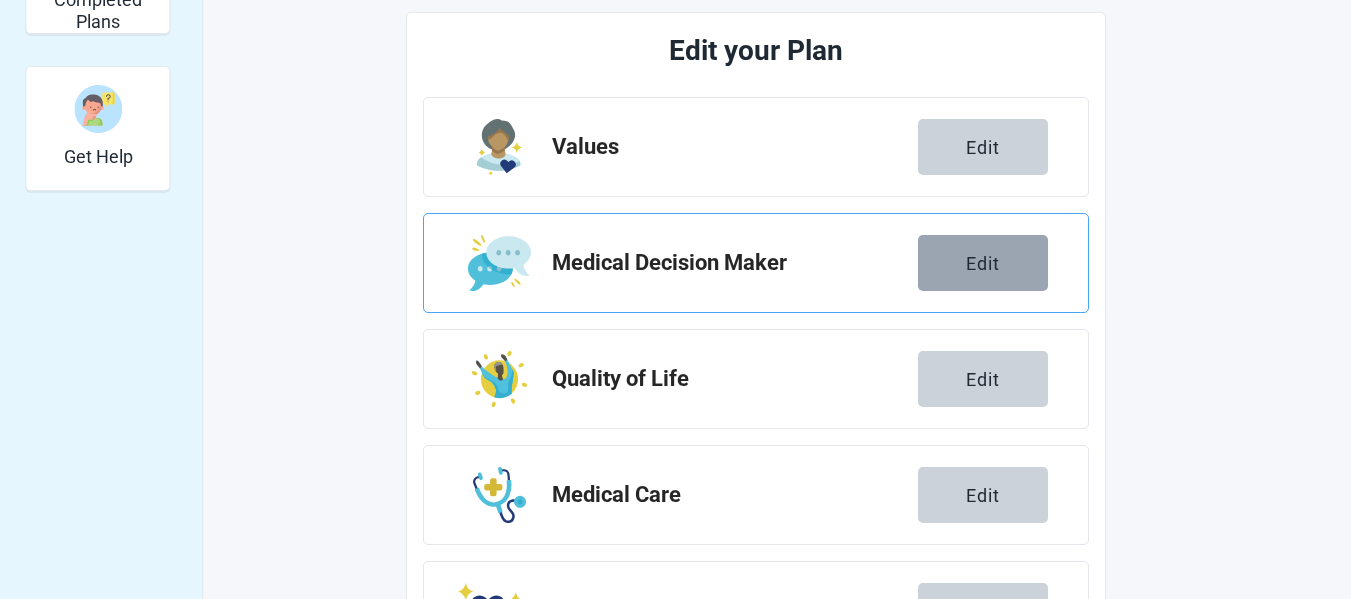 click on "Edit" at bounding box center (983, 263) 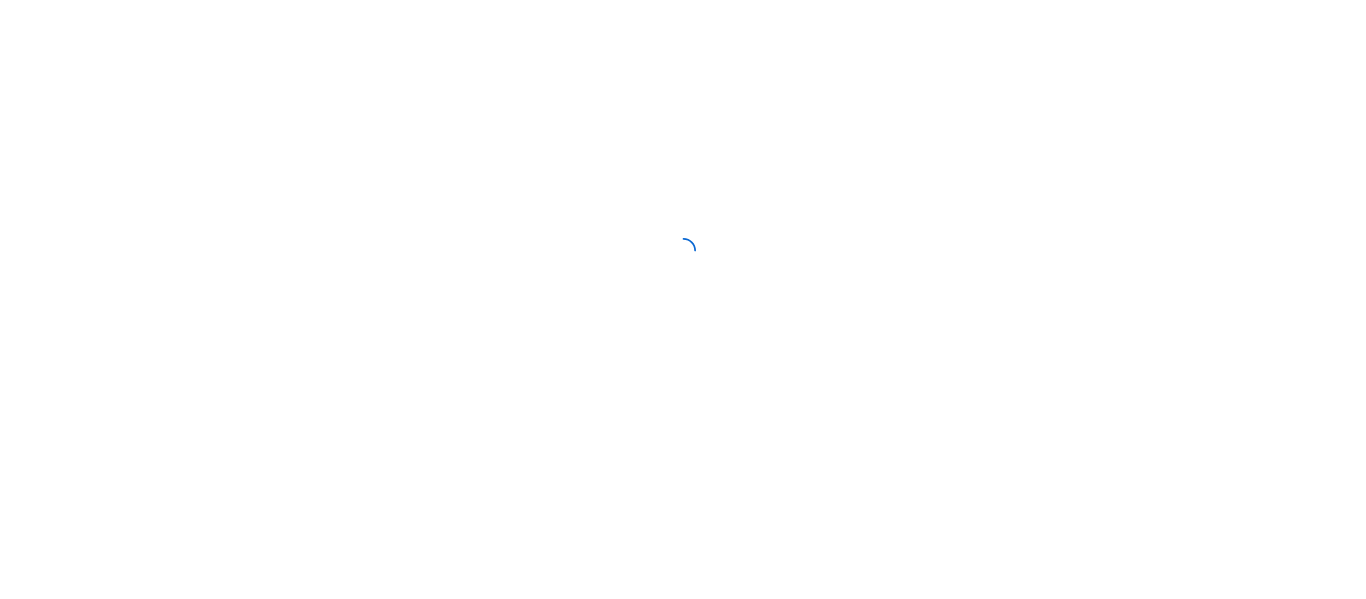 scroll, scrollTop: 0, scrollLeft: 0, axis: both 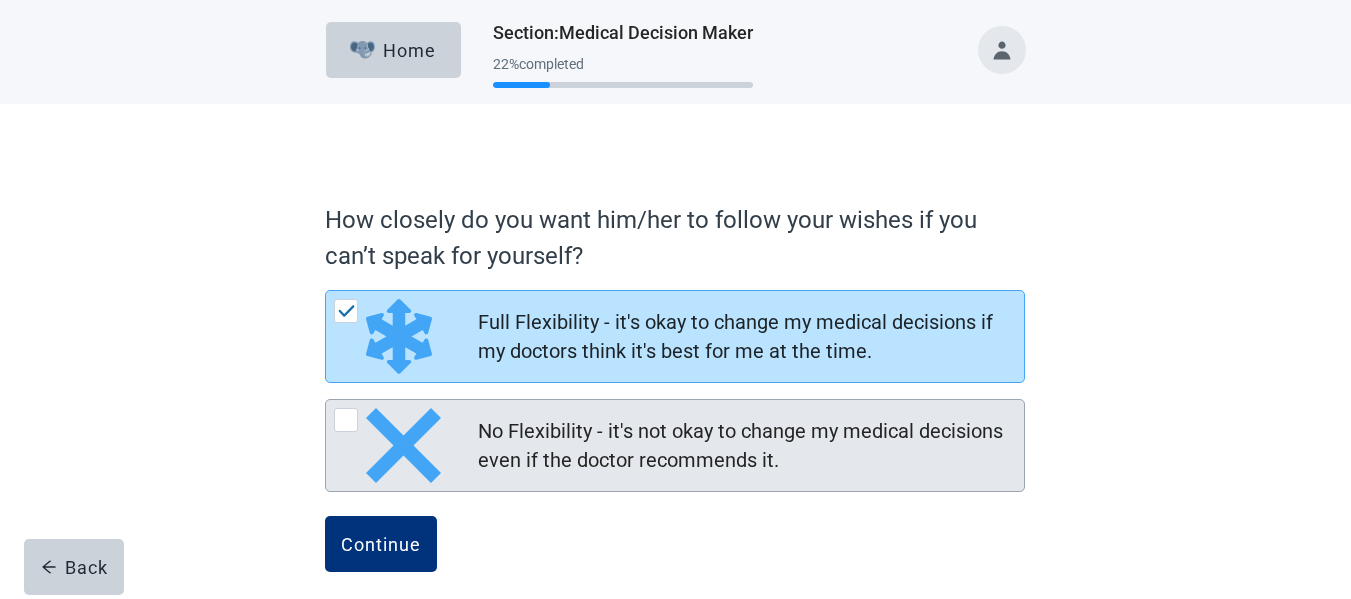 click at bounding box center [346, 420] 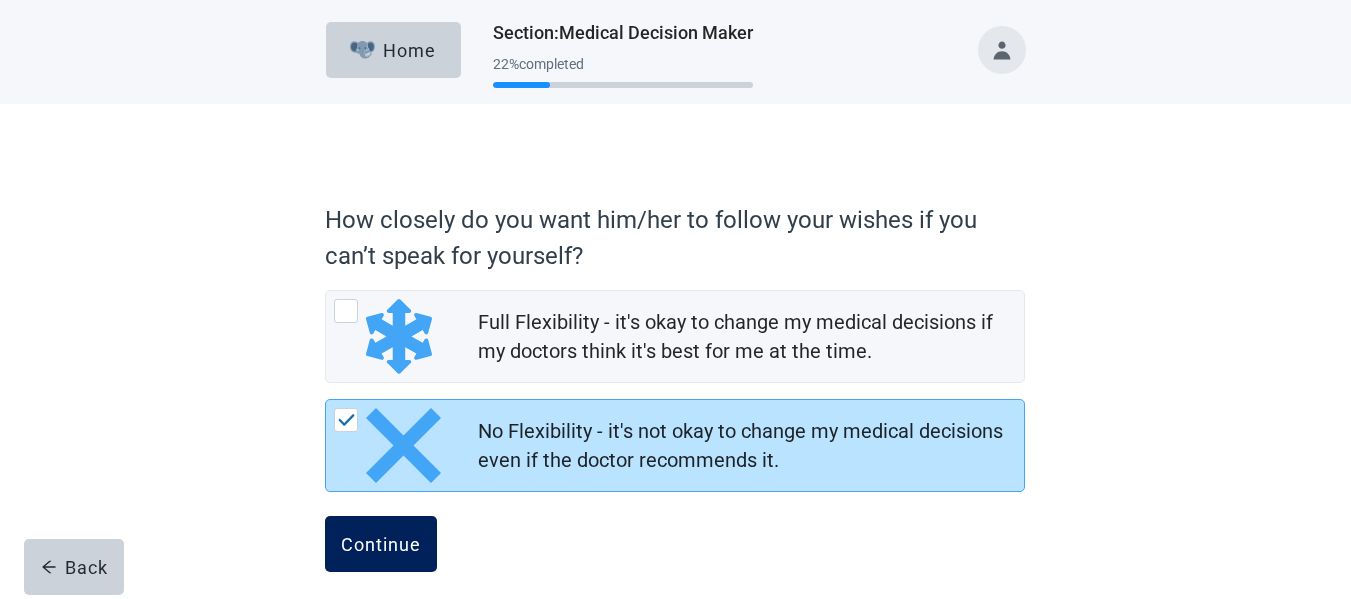 click on "Continue" at bounding box center [381, 544] 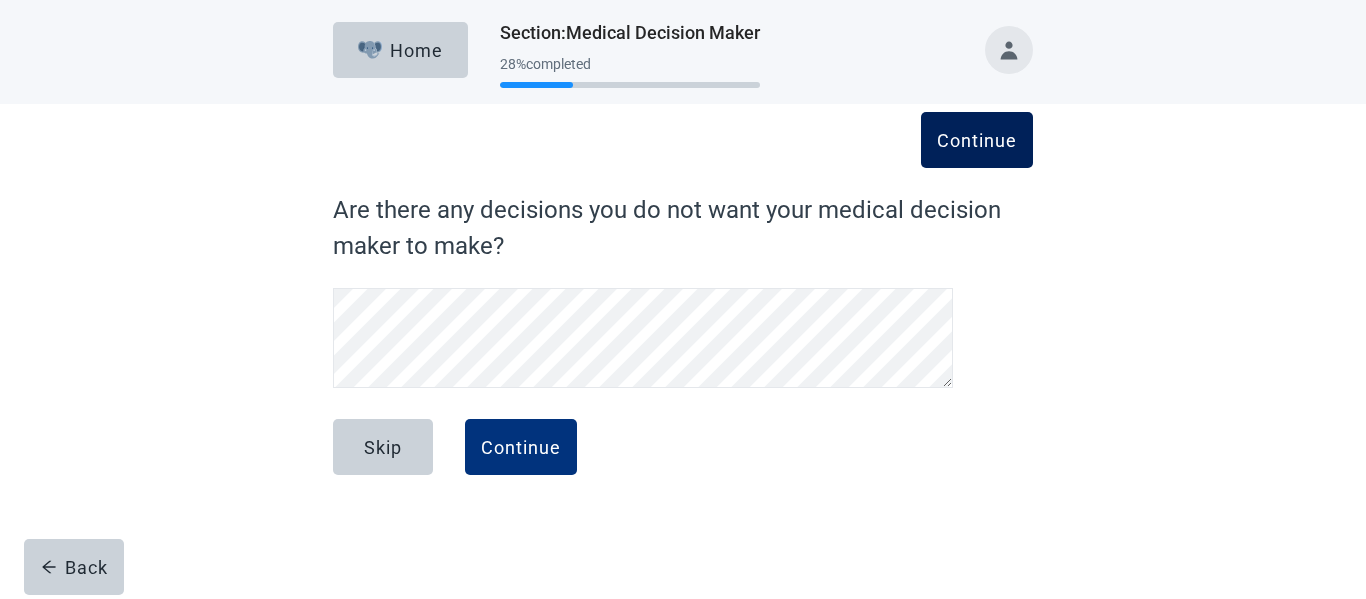 click on "Continue" at bounding box center (977, 140) 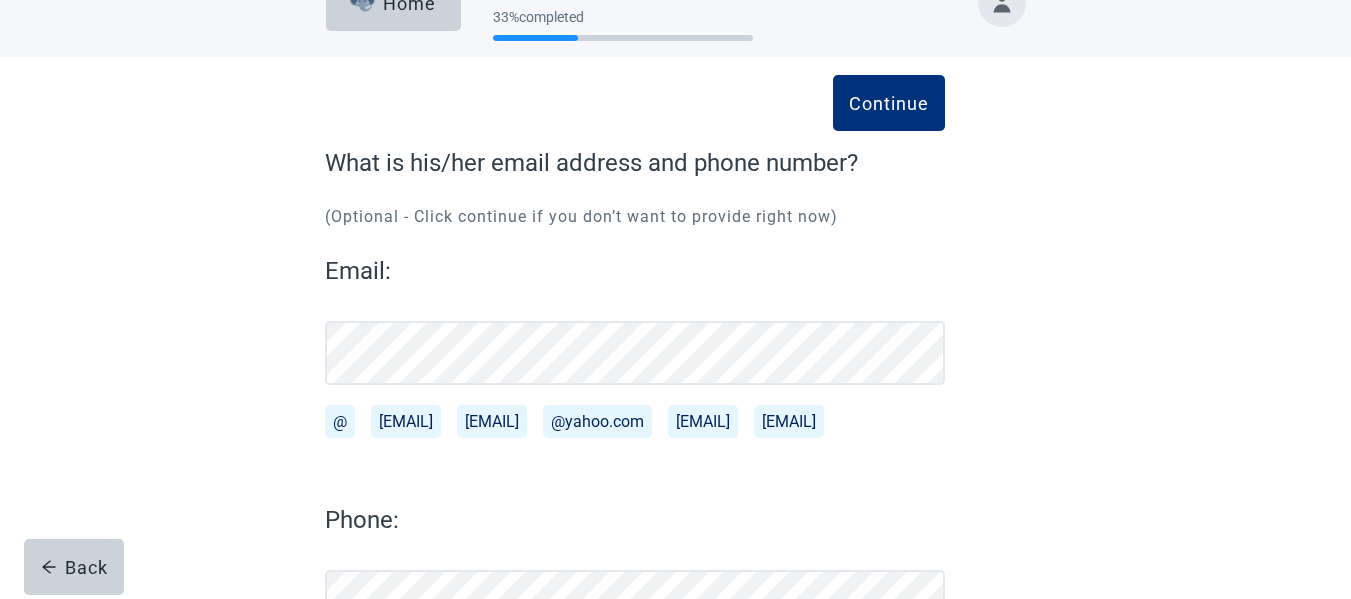 scroll, scrollTop: 0, scrollLeft: 0, axis: both 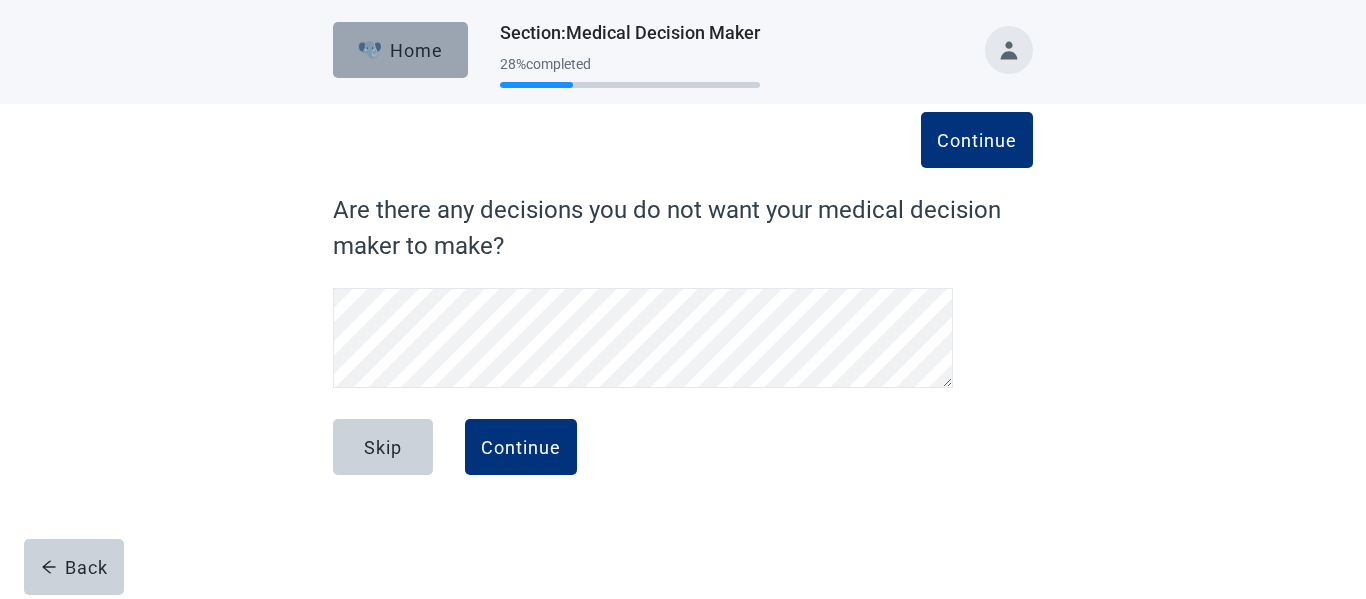 click on "Home" at bounding box center (401, 50) 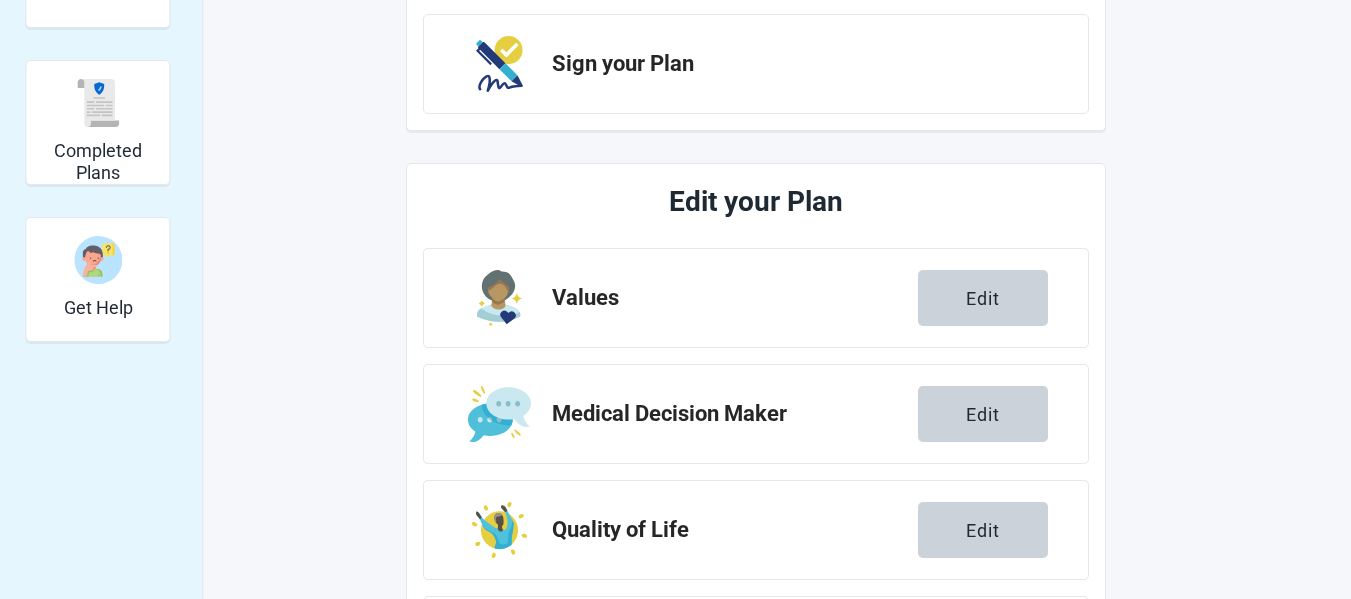 scroll, scrollTop: 600, scrollLeft: 0, axis: vertical 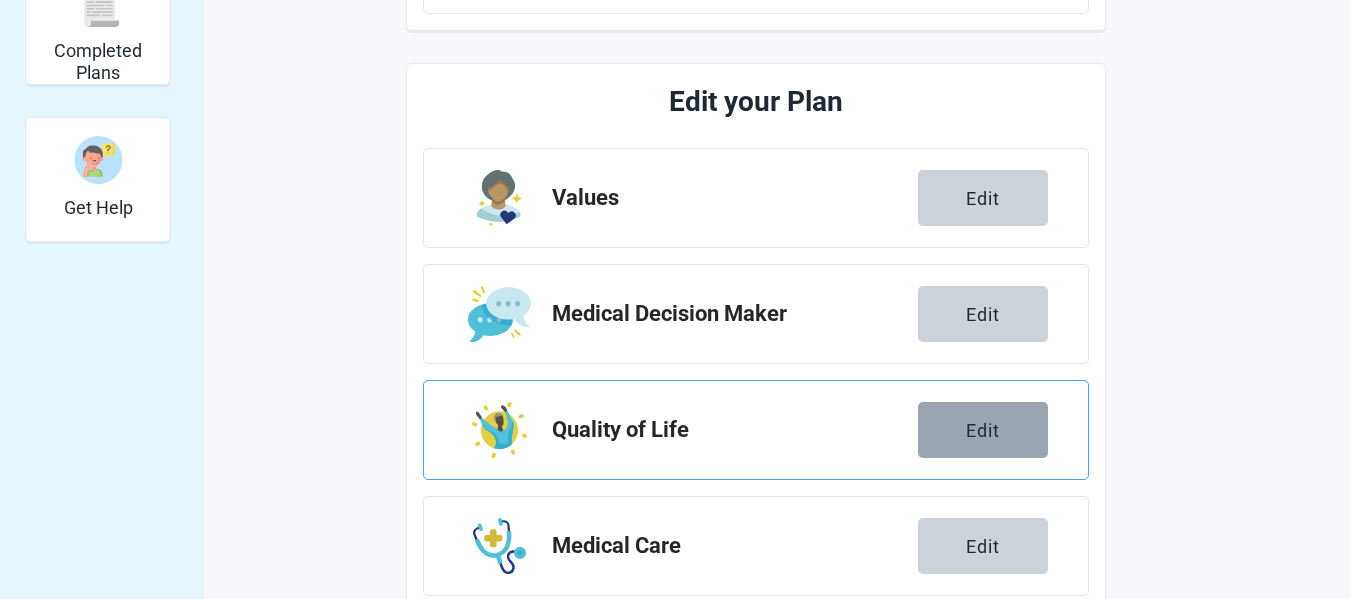 click on "Edit" at bounding box center (983, 430) 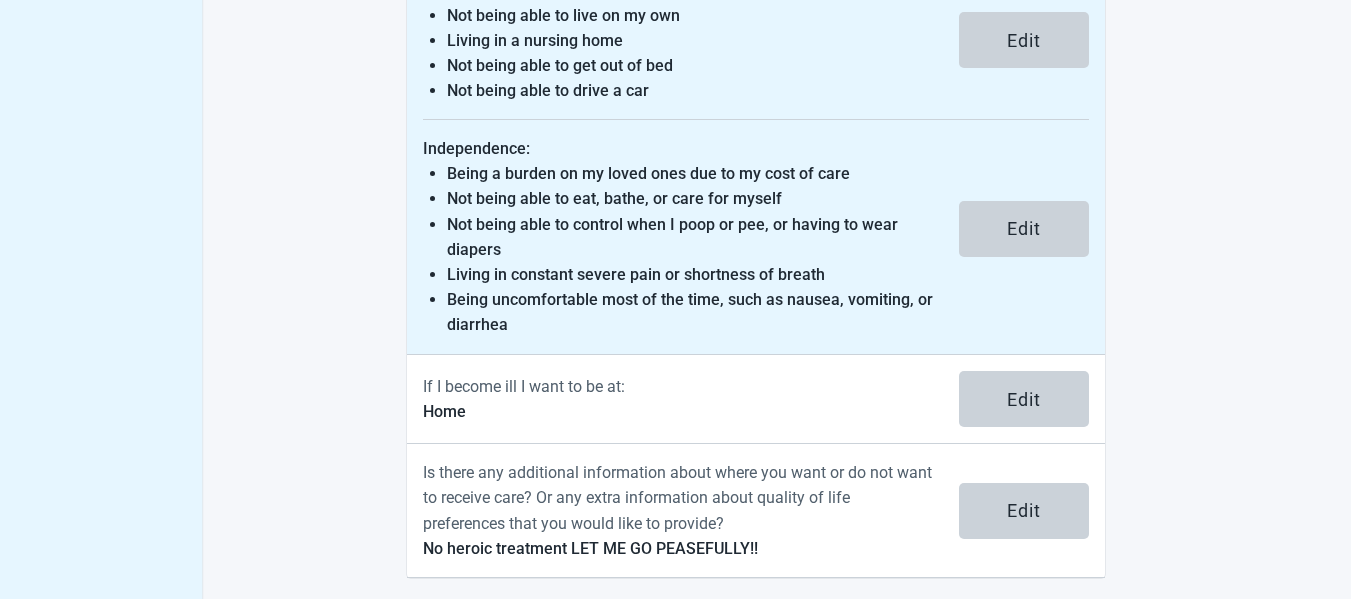scroll, scrollTop: 912, scrollLeft: 0, axis: vertical 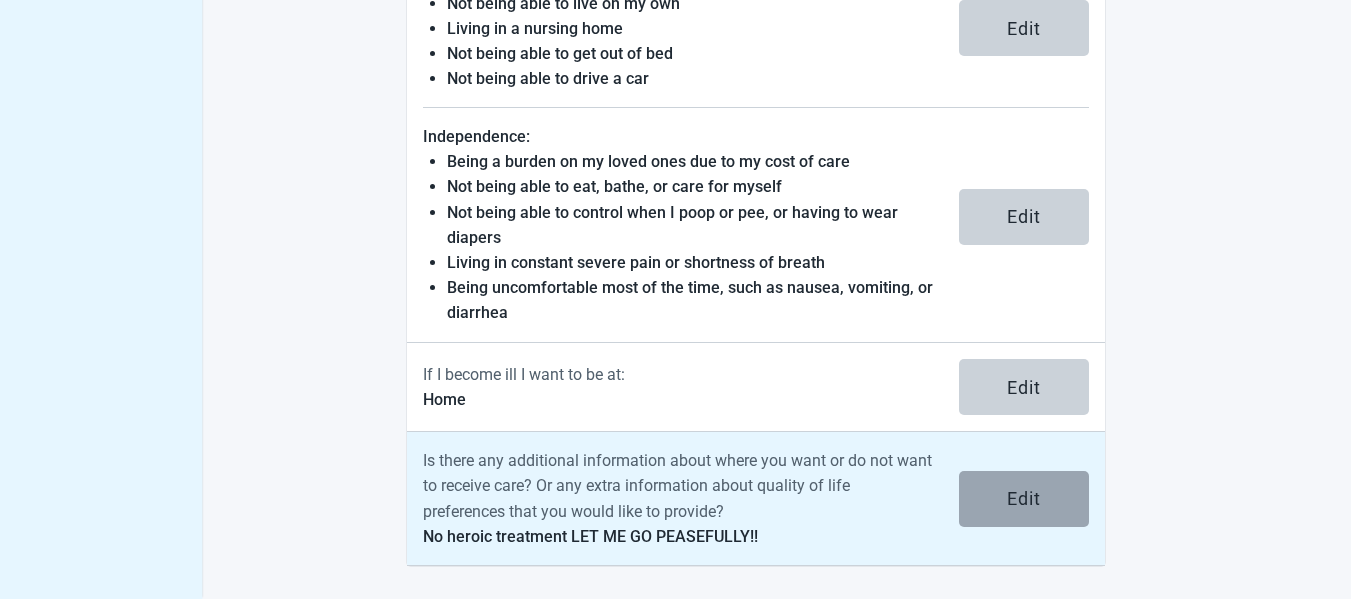 click on "Edit" at bounding box center [1024, 499] 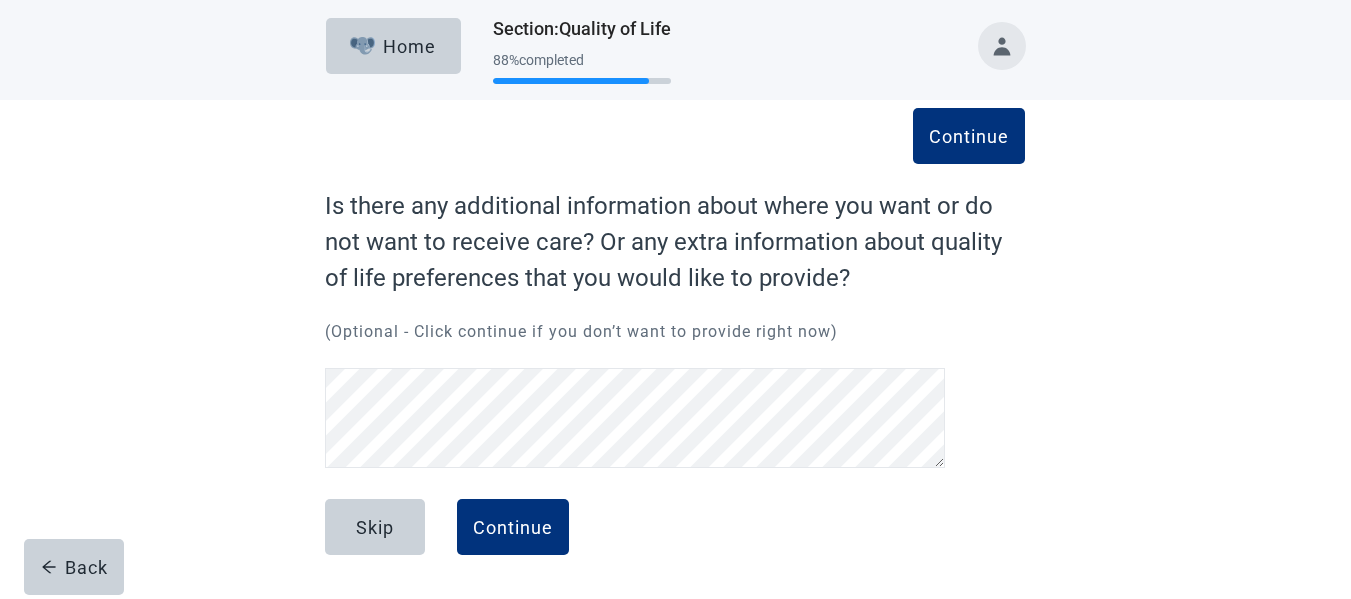 scroll, scrollTop: 4, scrollLeft: 0, axis: vertical 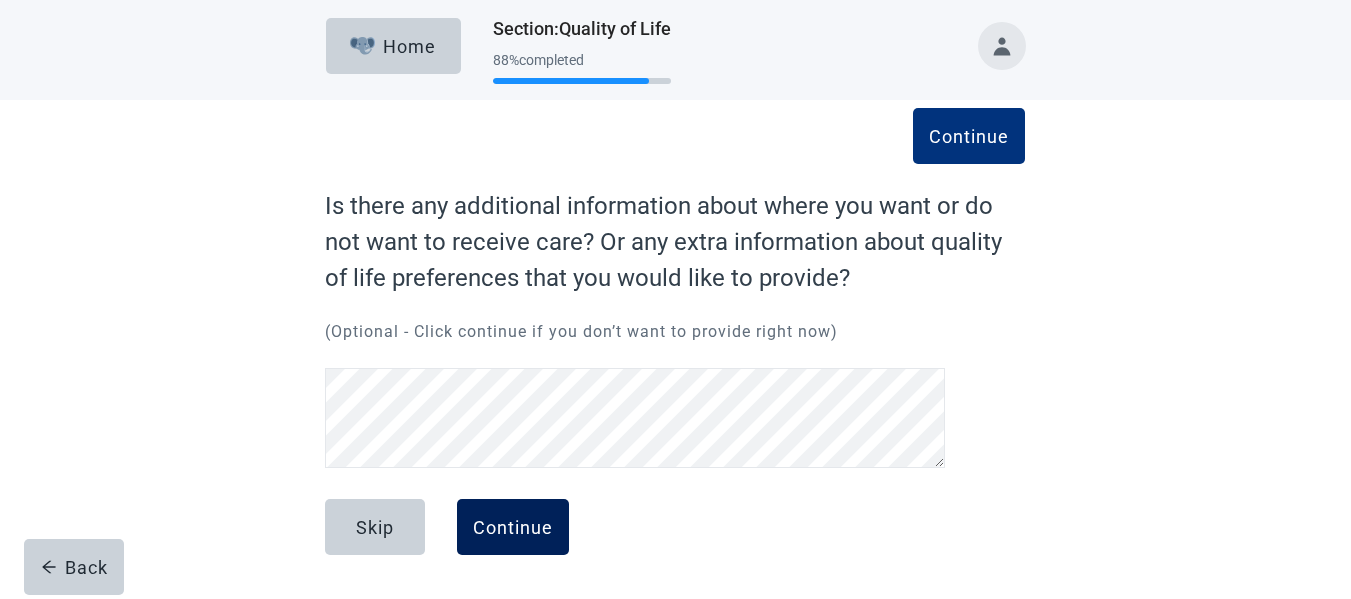 click on "Continue" at bounding box center [513, 527] 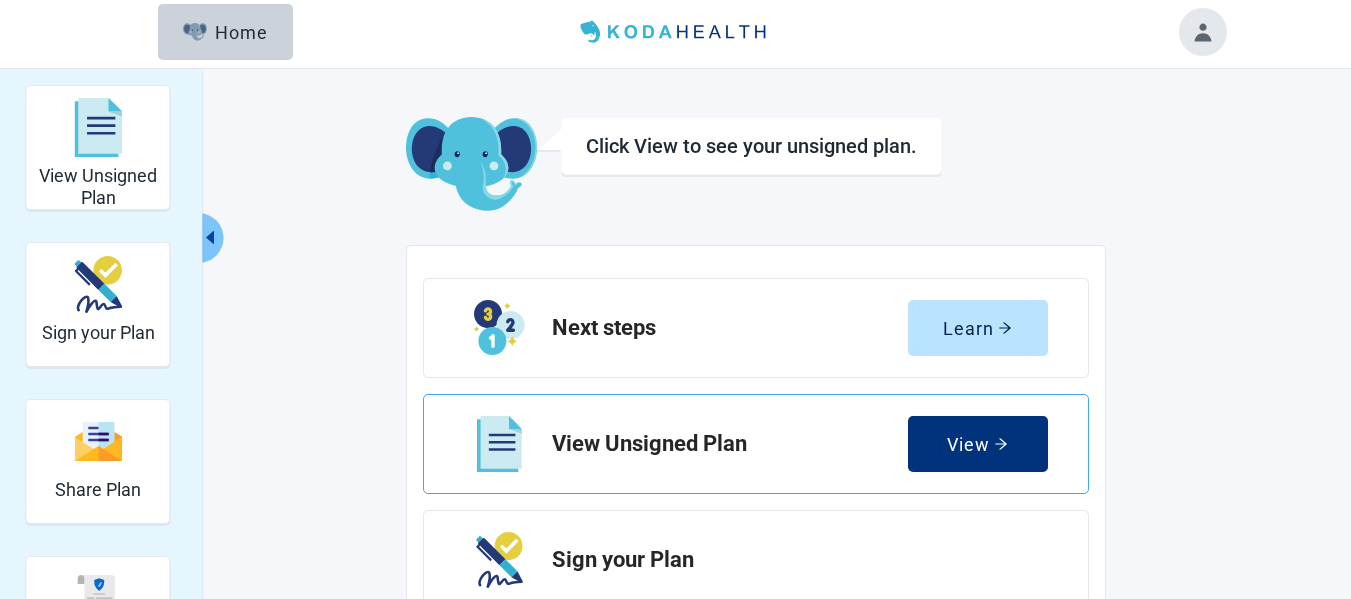 scroll, scrollTop: 104, scrollLeft: 0, axis: vertical 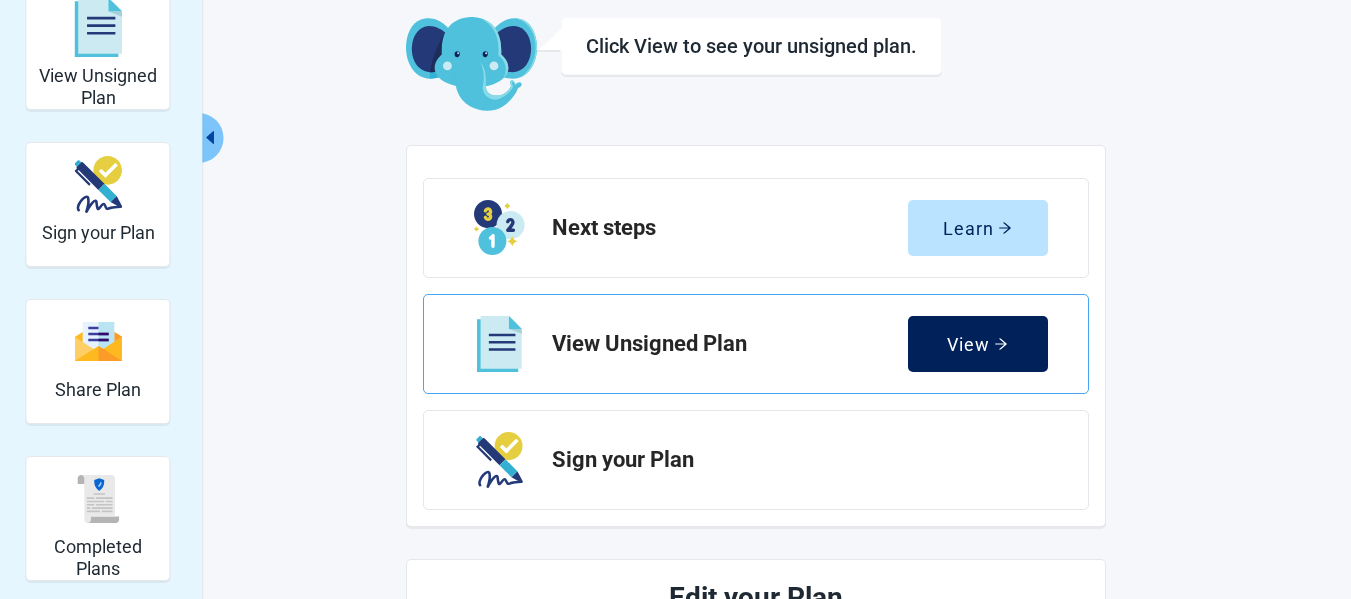 click on "View" at bounding box center (977, 344) 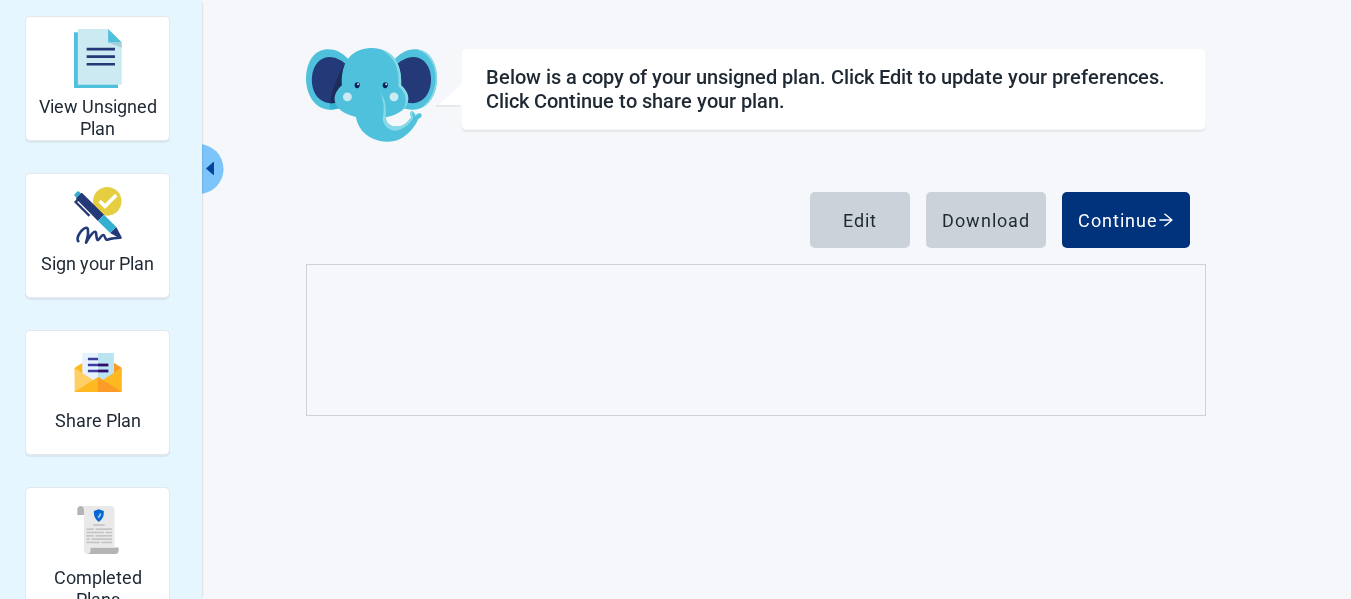 scroll, scrollTop: 104, scrollLeft: 0, axis: vertical 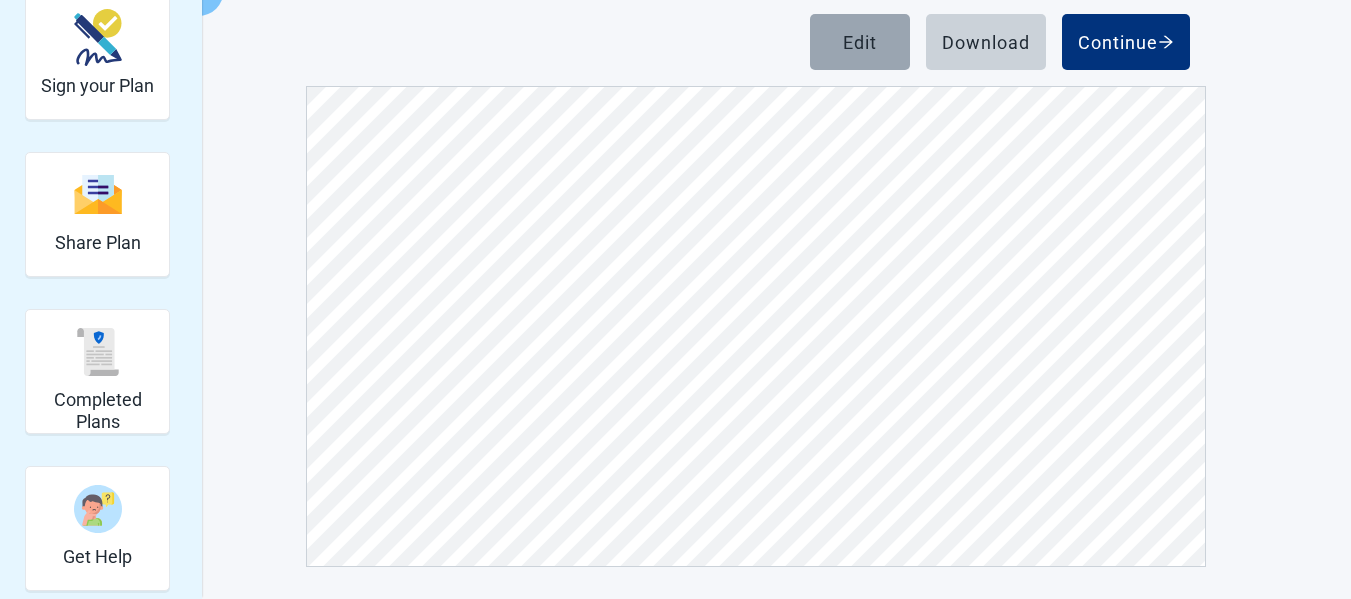 click on "Edit" at bounding box center (860, 42) 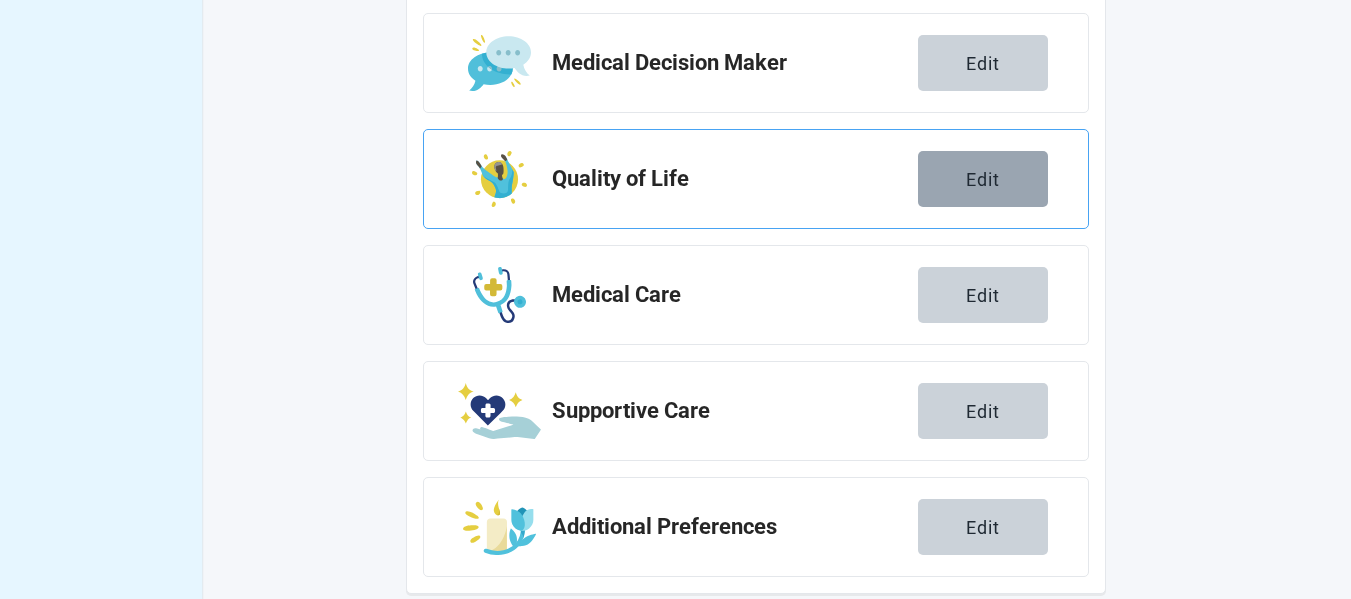 scroll, scrollTop: 878, scrollLeft: 0, axis: vertical 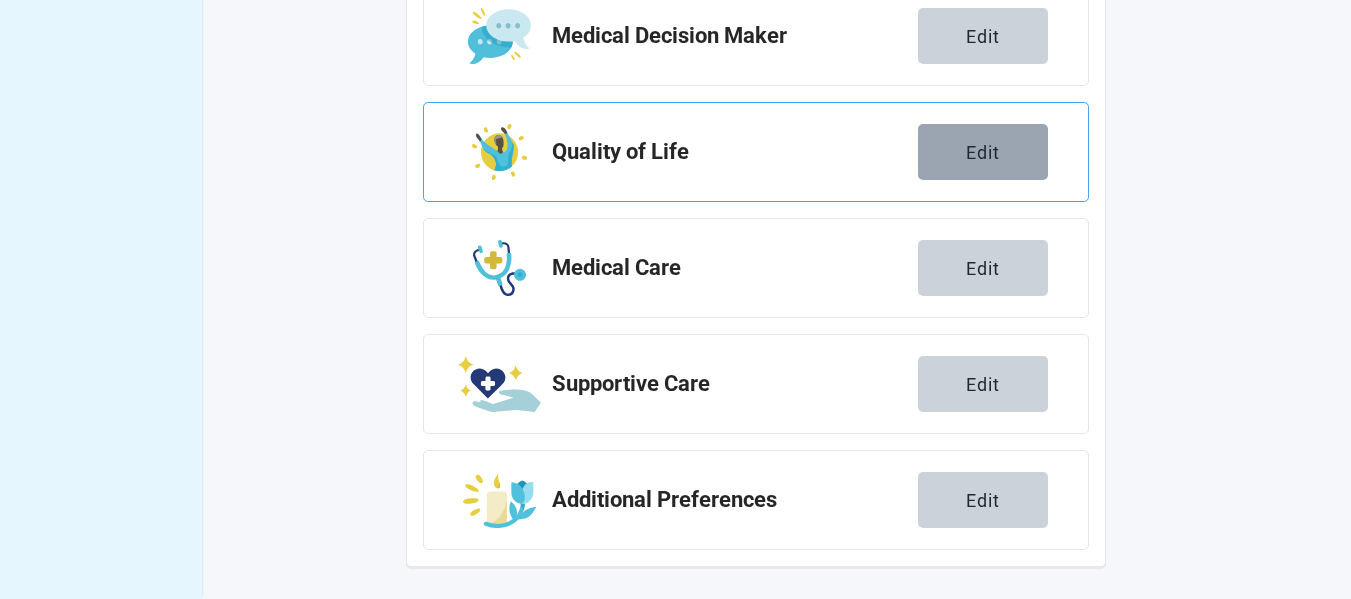 click on "Edit" at bounding box center (983, 500) 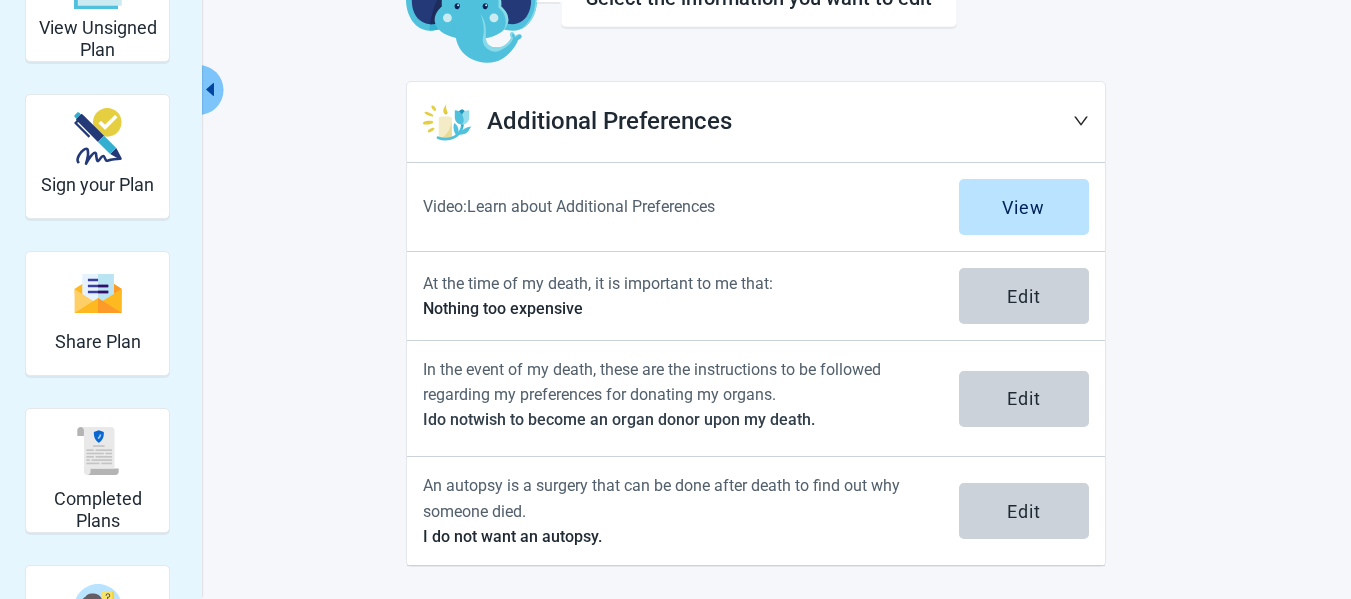 scroll, scrollTop: 0, scrollLeft: 0, axis: both 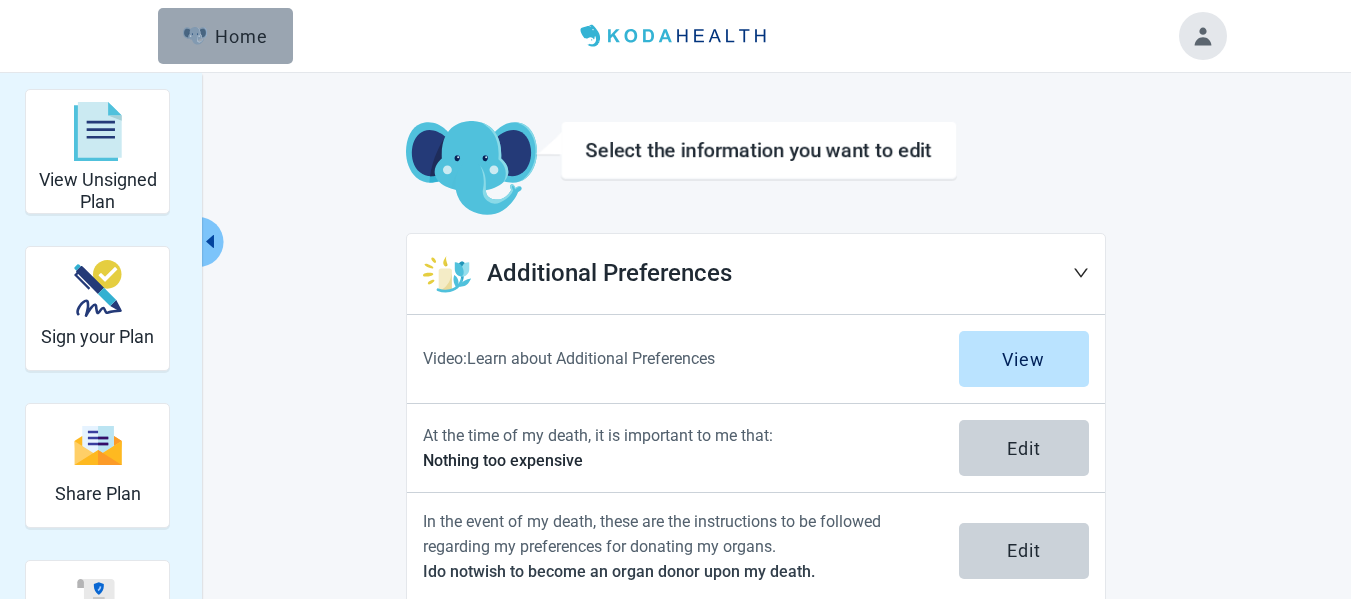click on "Home" at bounding box center (225, 36) 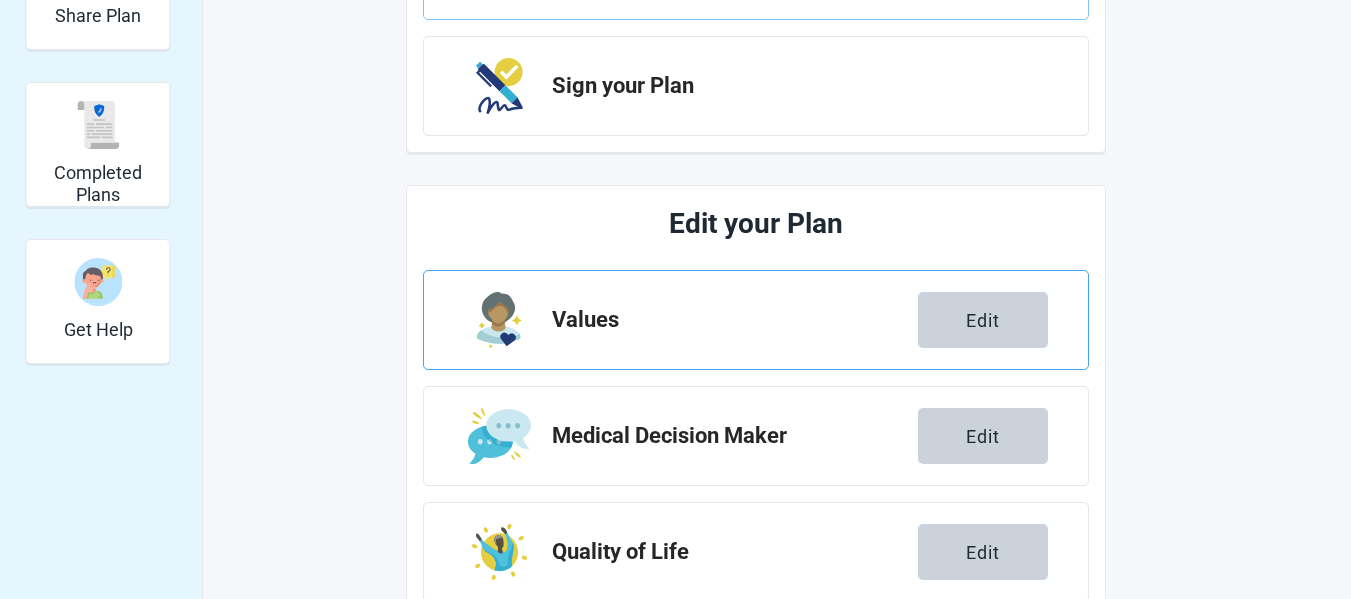 scroll, scrollTop: 278, scrollLeft: 0, axis: vertical 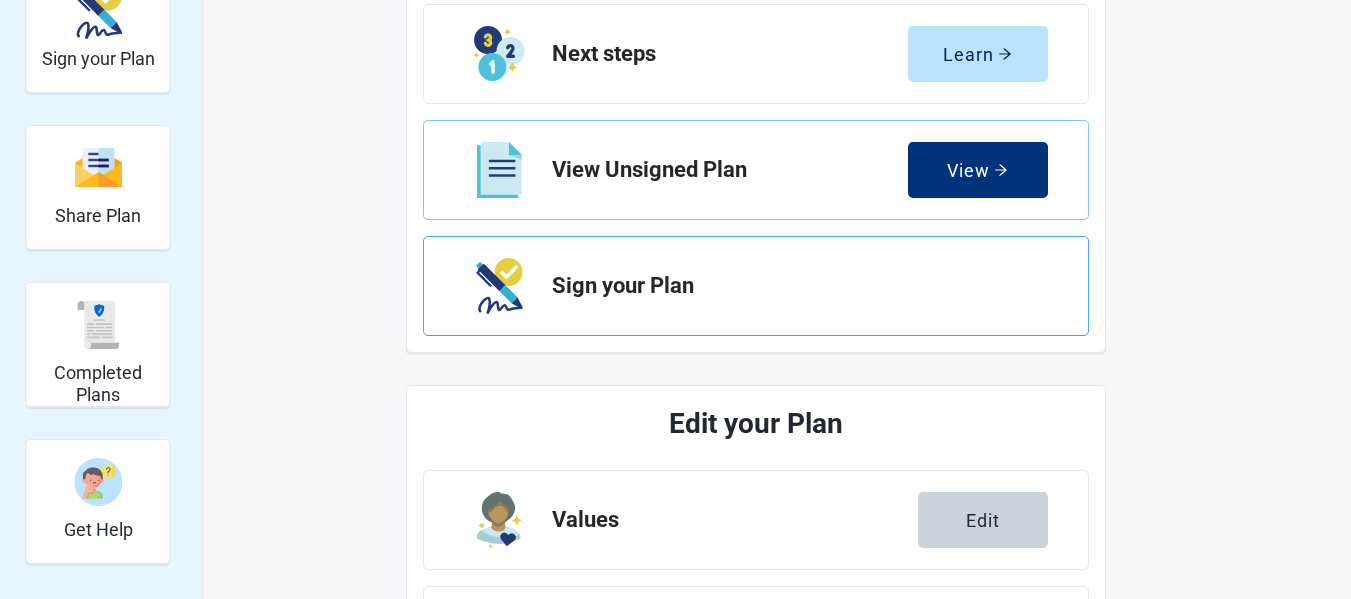 click on "Sign your Plan" at bounding box center (792, 286) 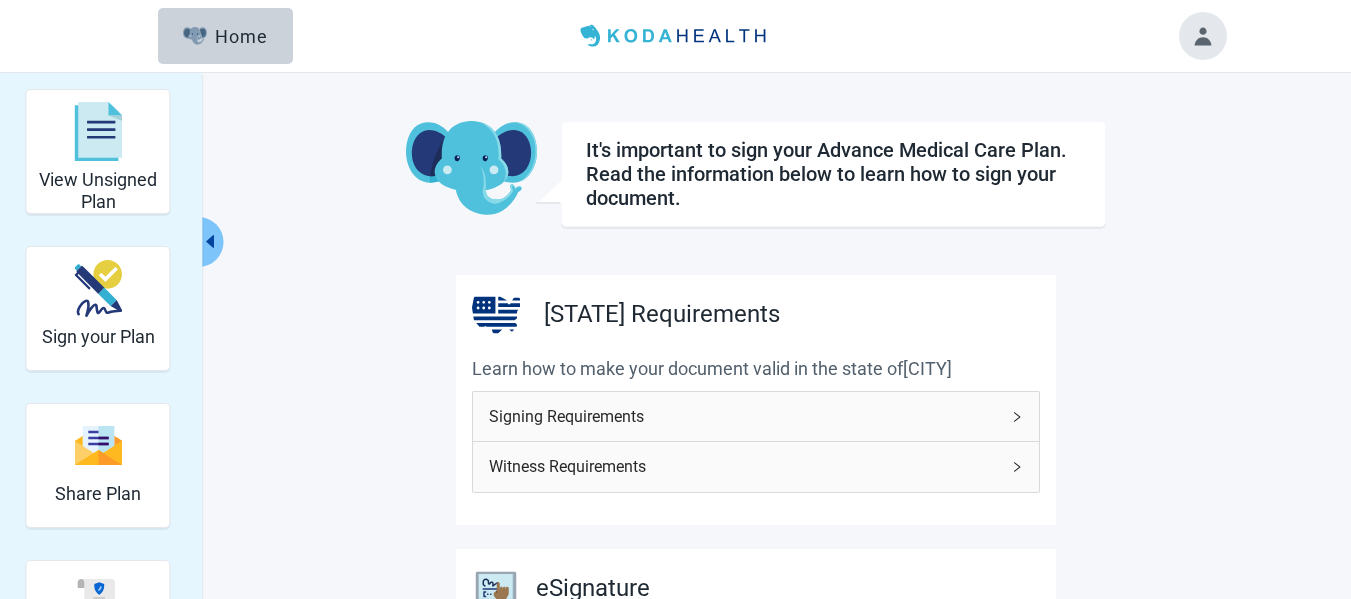 scroll, scrollTop: 100, scrollLeft: 0, axis: vertical 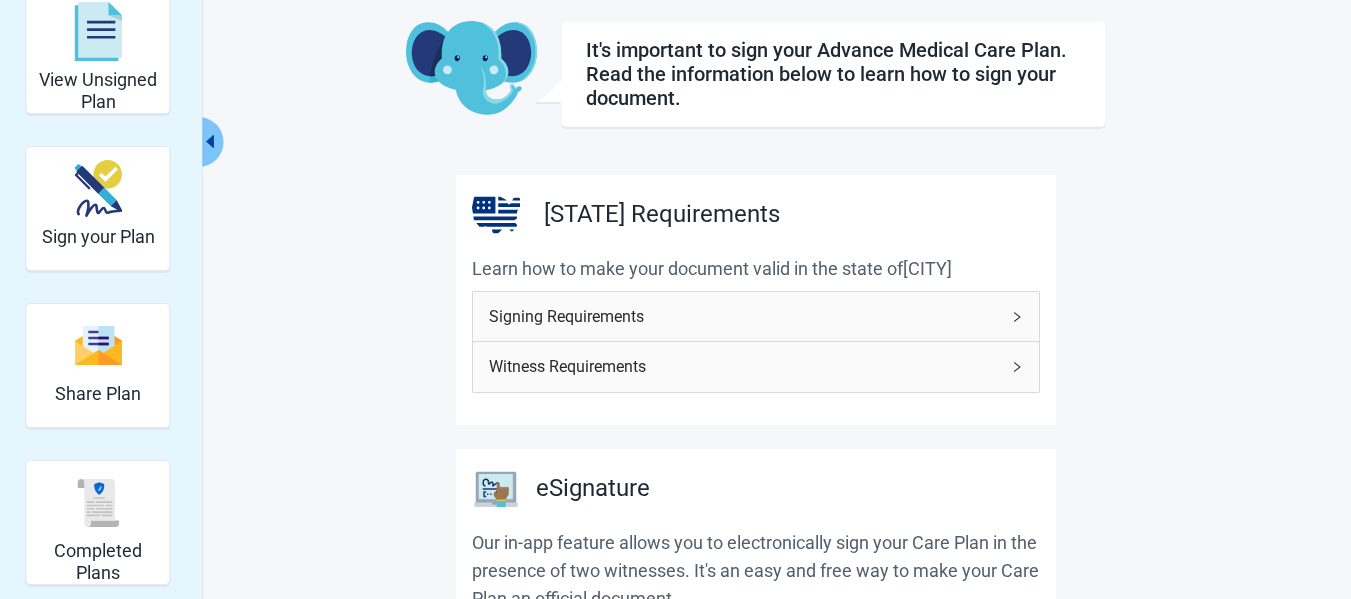 click 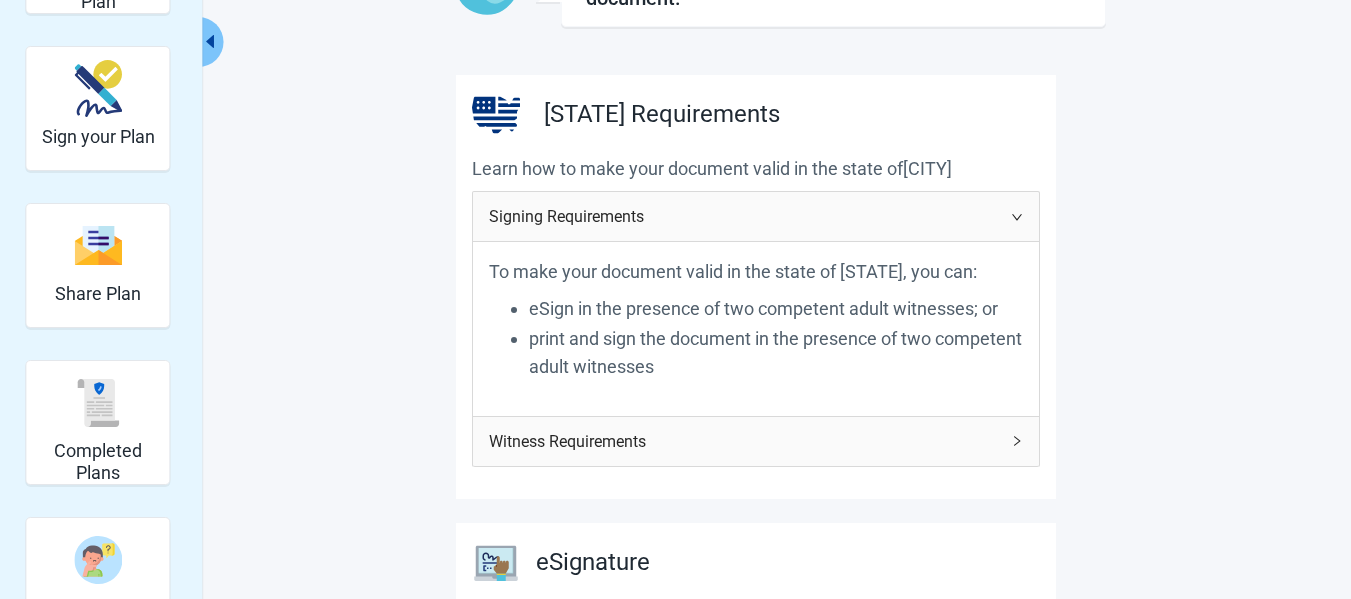 scroll, scrollTop: 400, scrollLeft: 0, axis: vertical 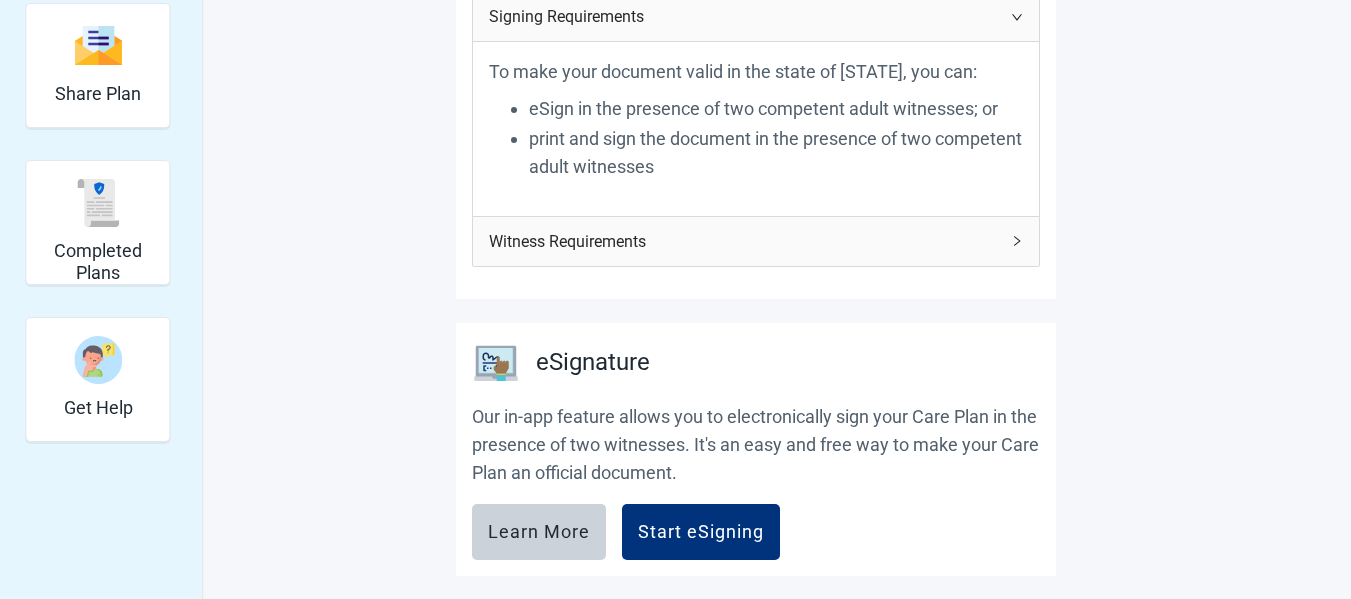 click 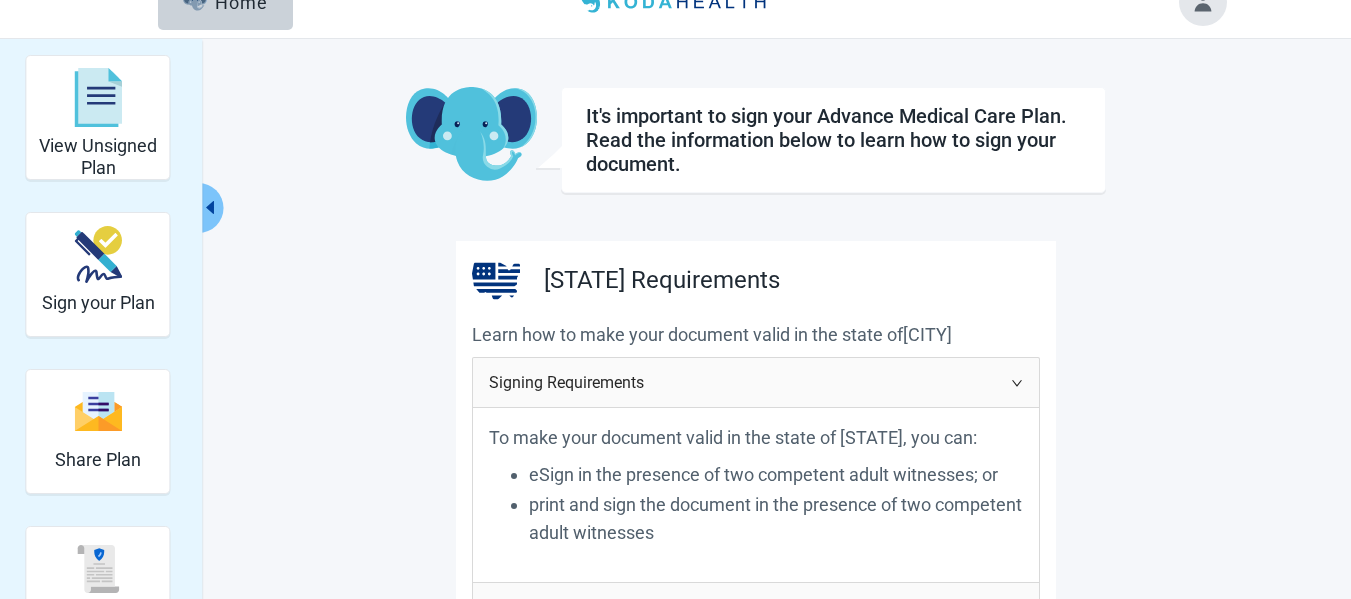 scroll, scrollTop: 0, scrollLeft: 0, axis: both 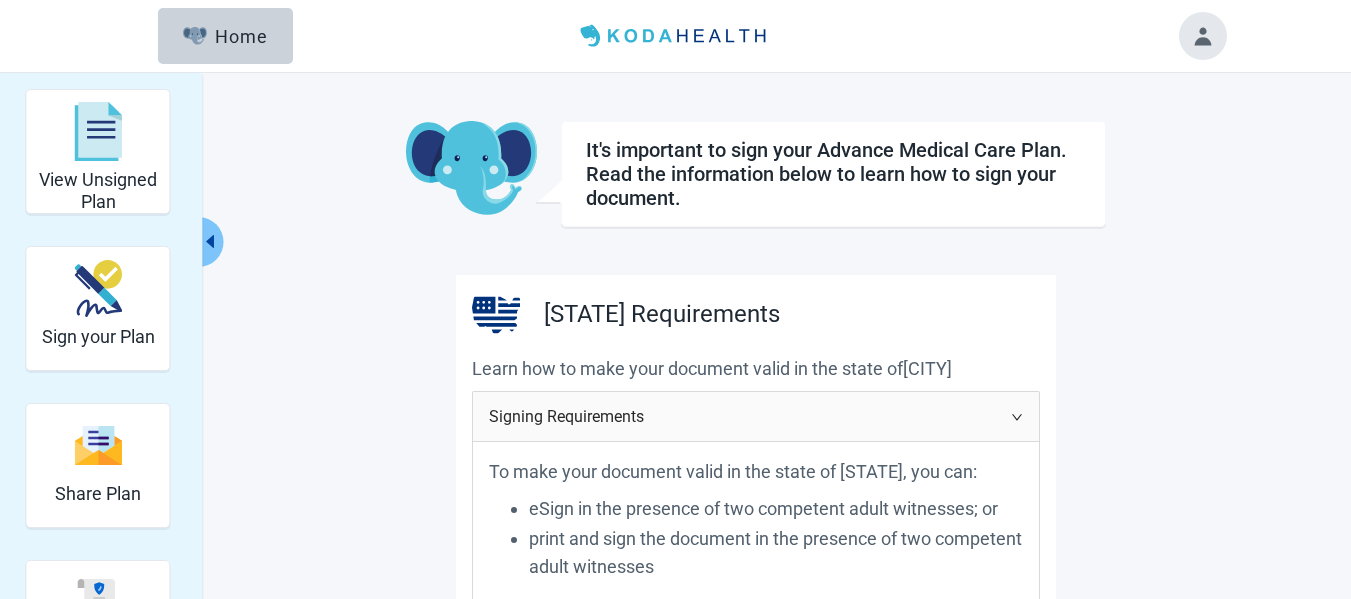 click 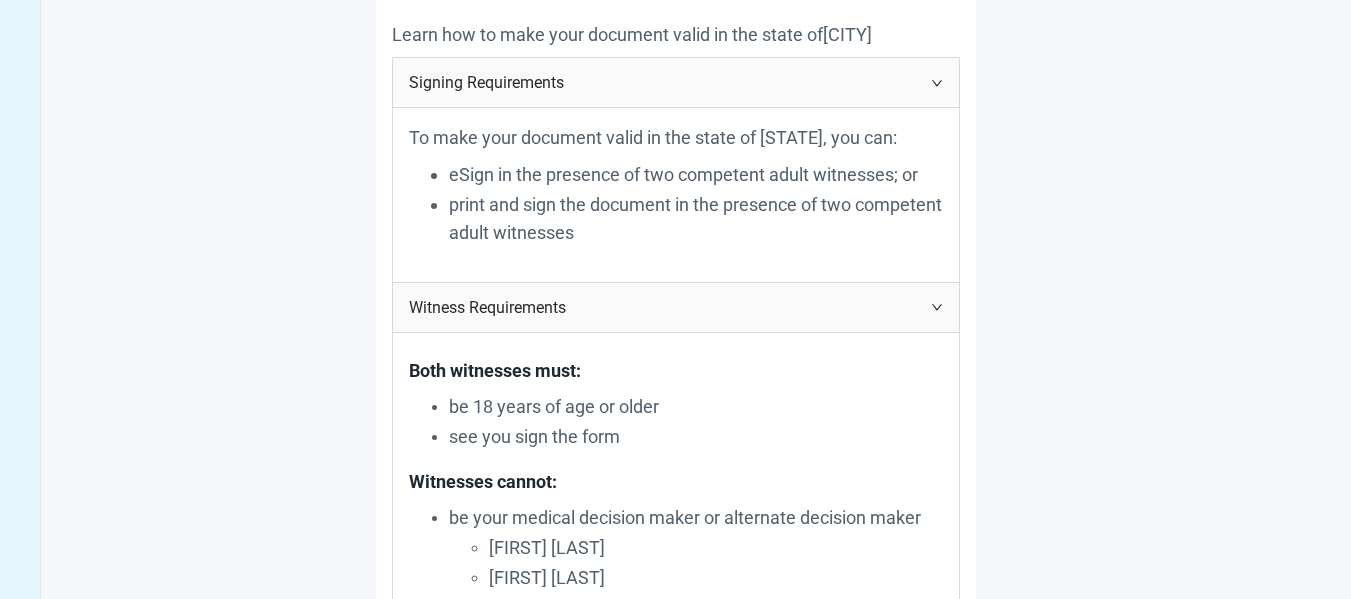 scroll, scrollTop: 0, scrollLeft: 0, axis: both 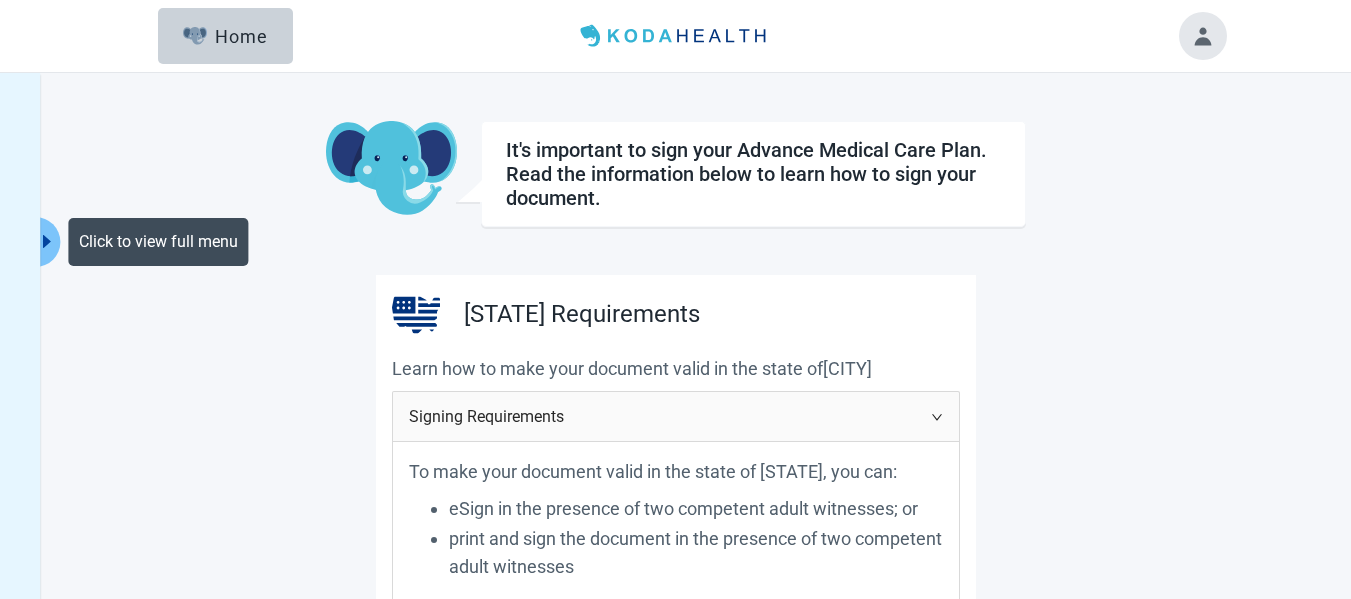 click 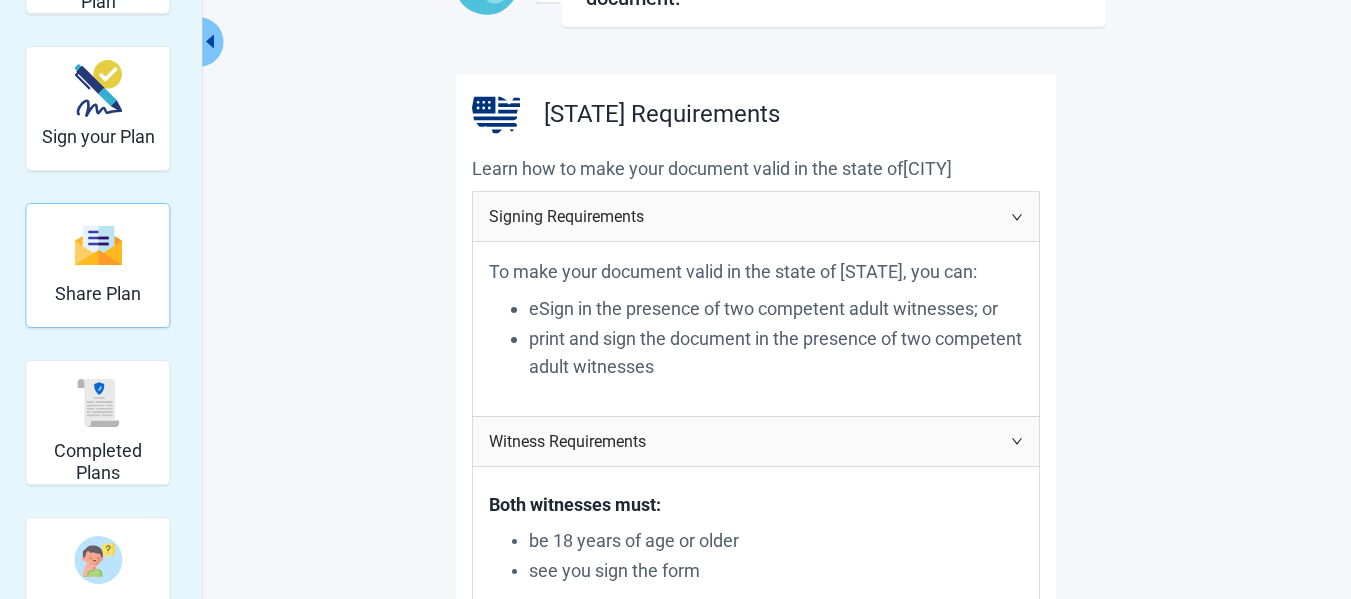 scroll, scrollTop: 300, scrollLeft: 0, axis: vertical 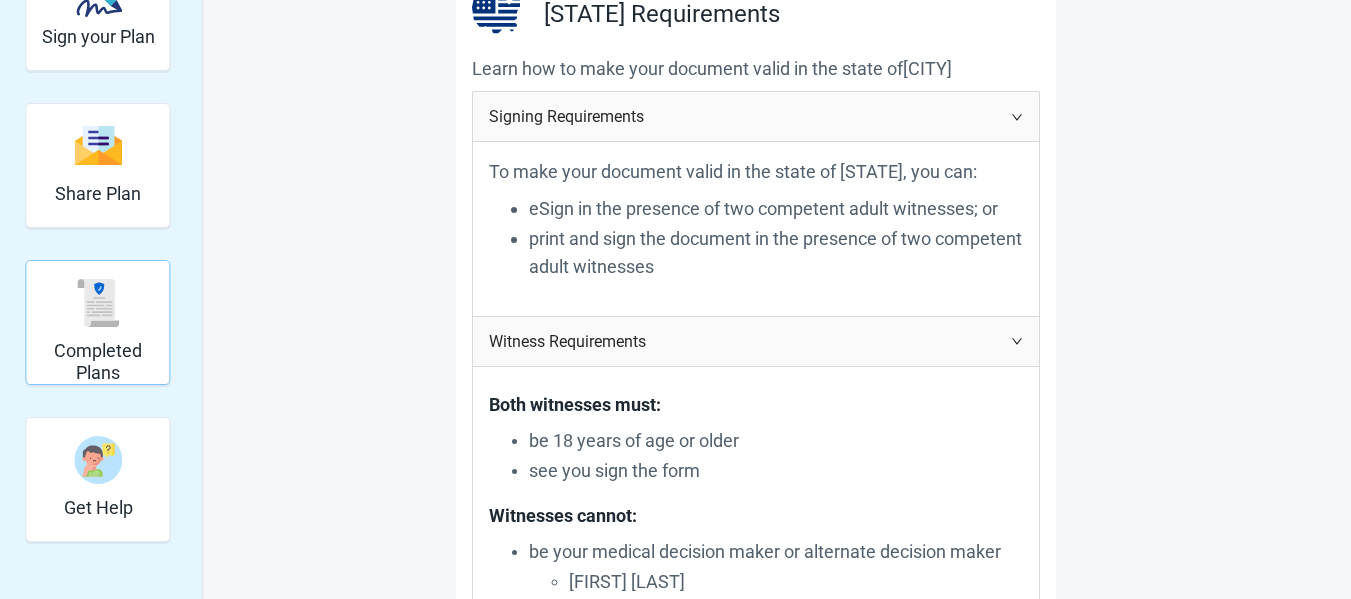 click at bounding box center (98, 303) 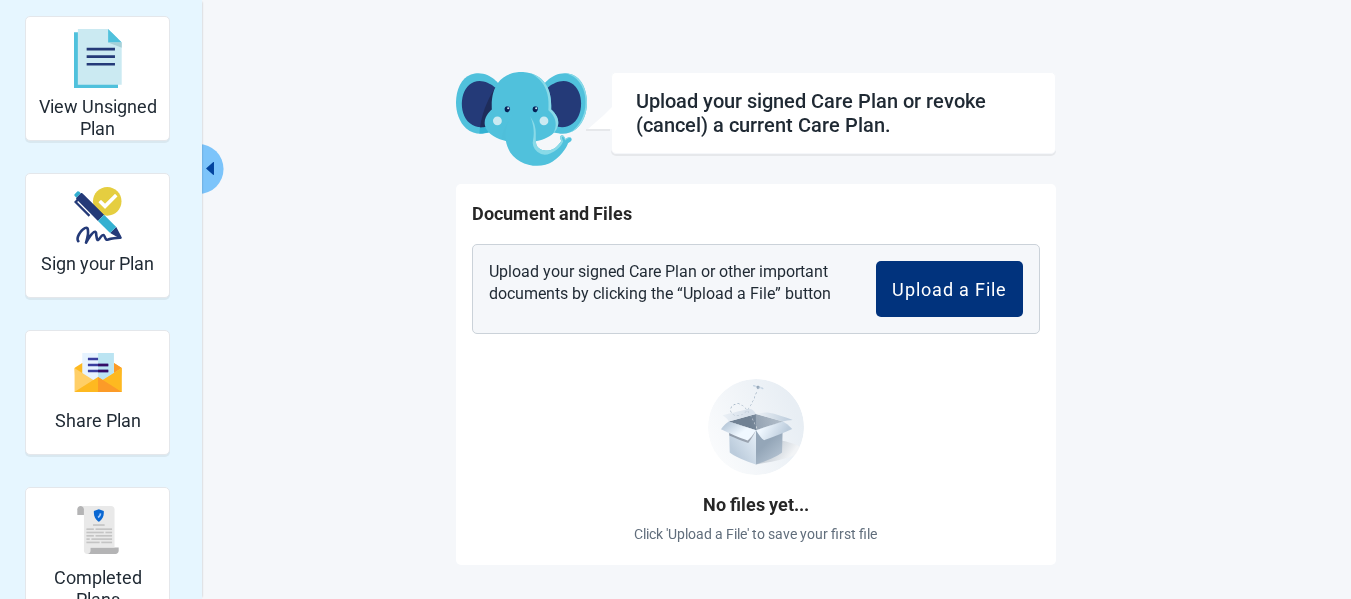 scroll, scrollTop: 0, scrollLeft: 0, axis: both 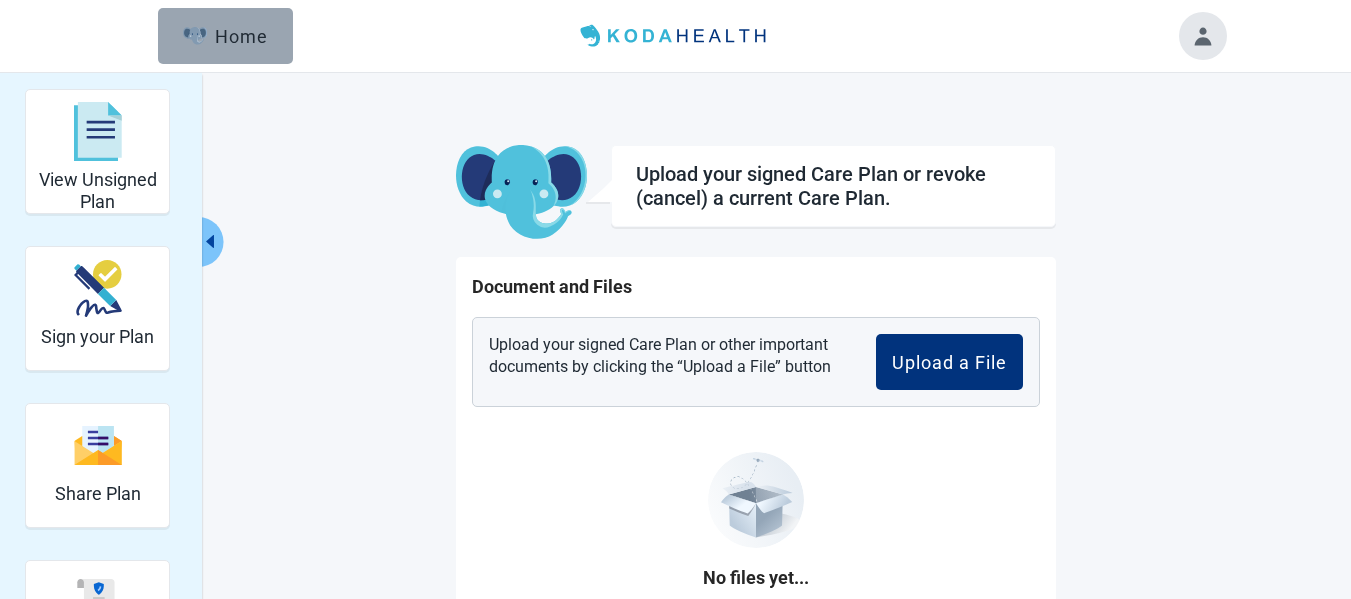 click on "Home" at bounding box center (226, 36) 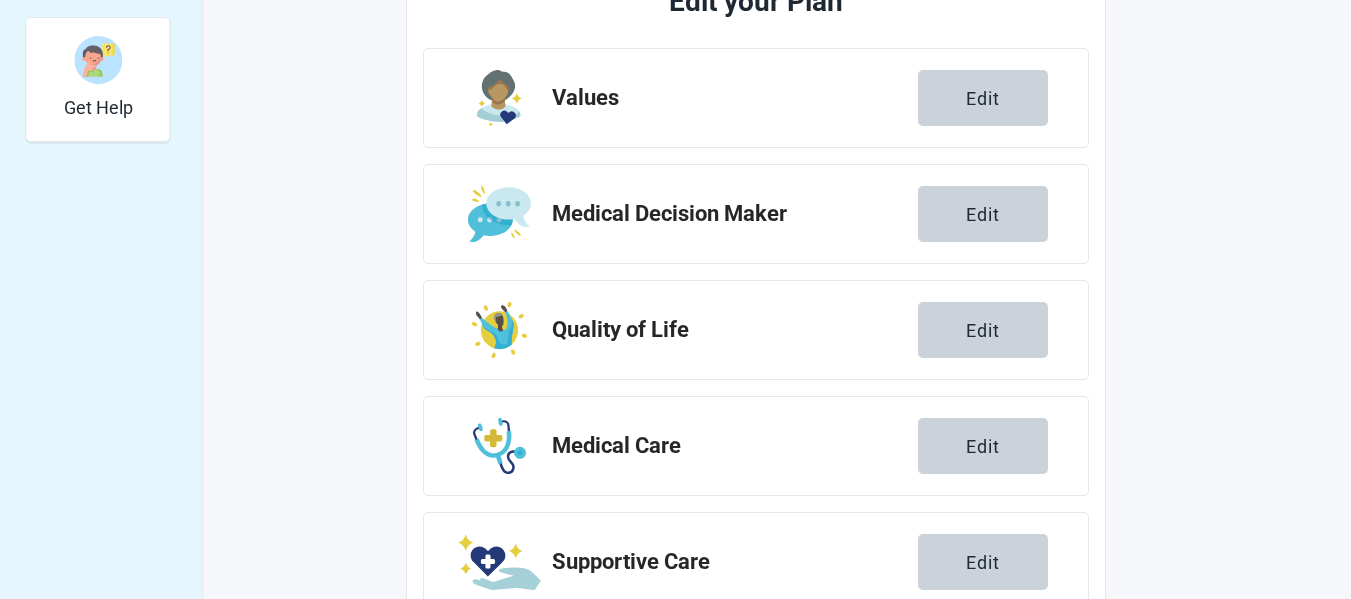 scroll, scrollTop: 878, scrollLeft: 0, axis: vertical 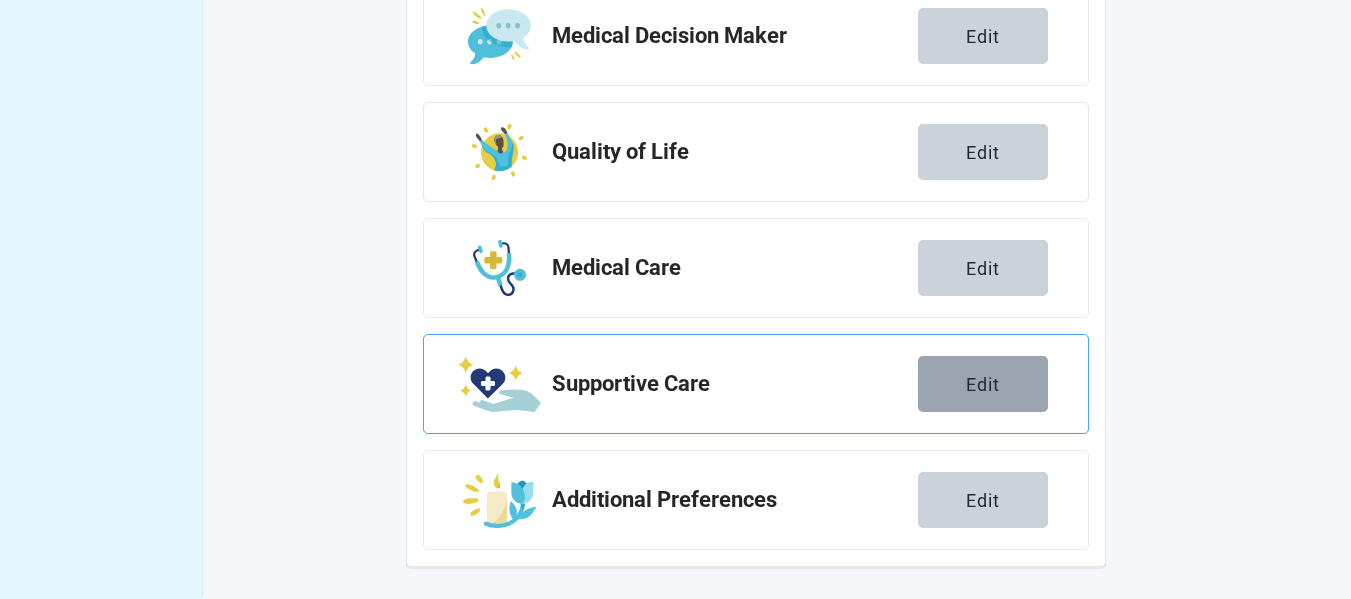 click on "Edit" at bounding box center [983, 384] 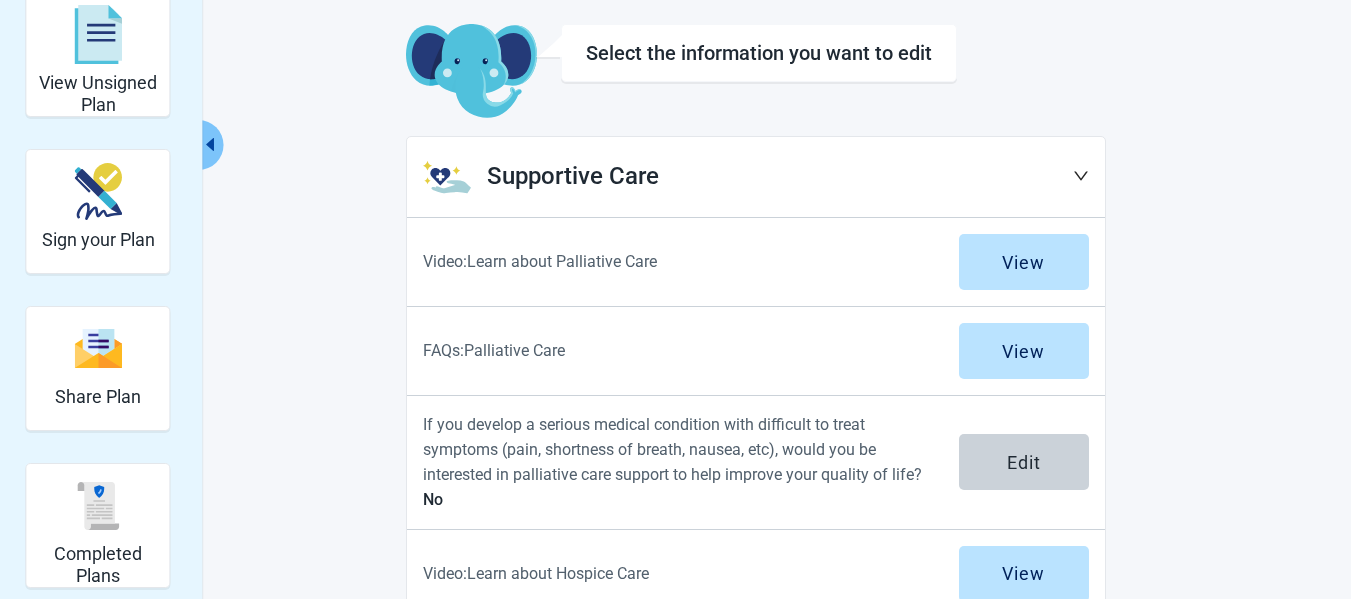 scroll, scrollTop: 0, scrollLeft: 0, axis: both 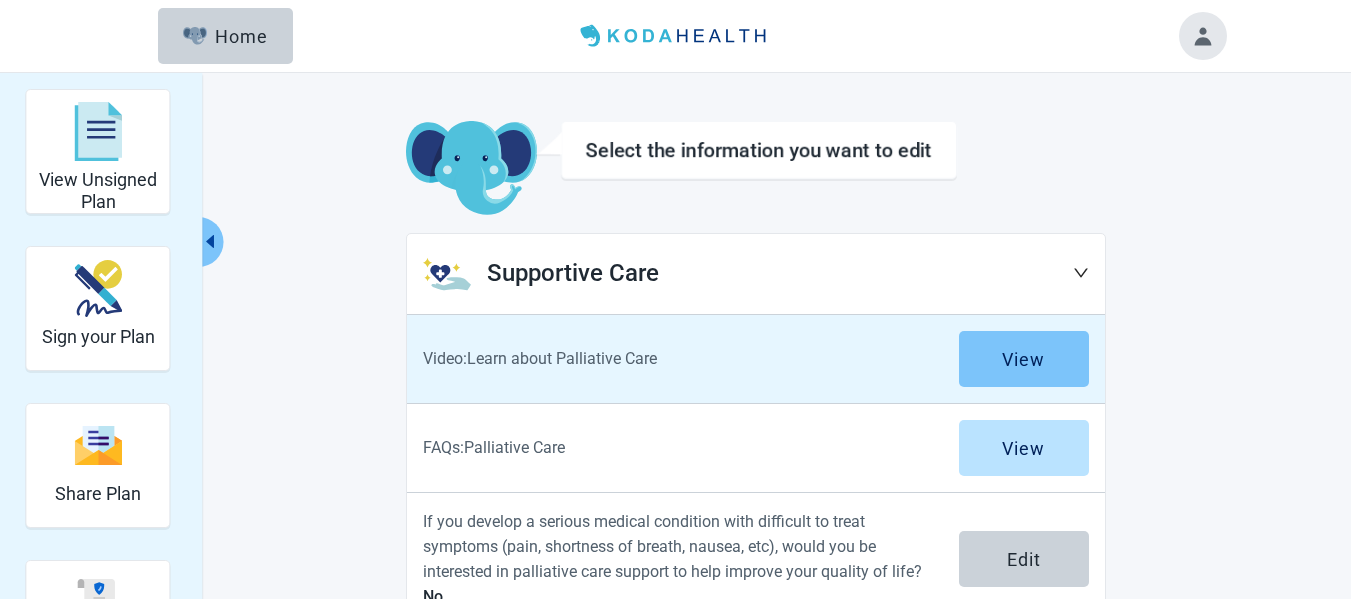 click on "View" at bounding box center (1024, 359) 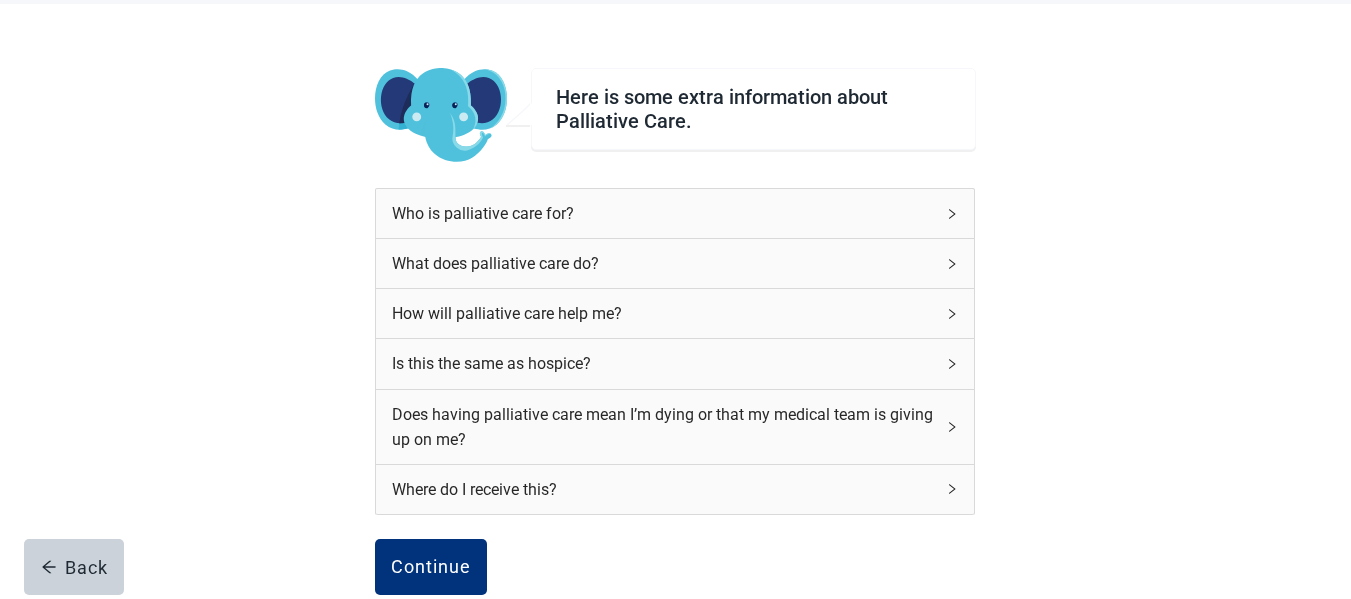 scroll, scrollTop: 280, scrollLeft: 0, axis: vertical 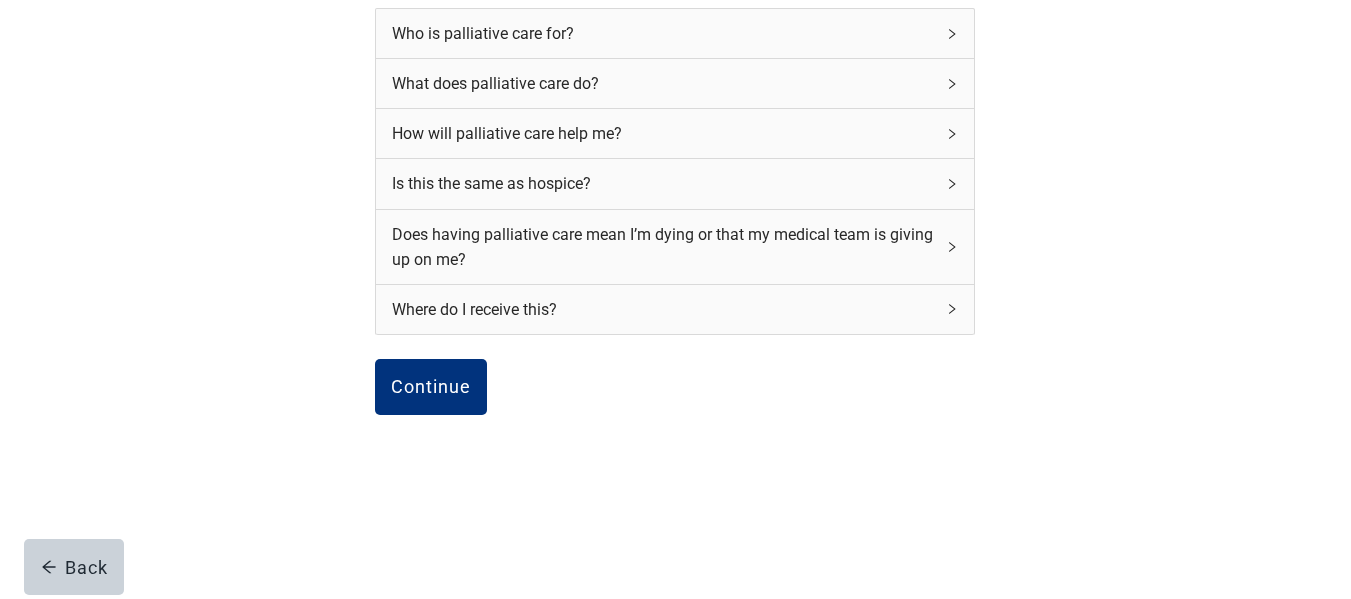 click 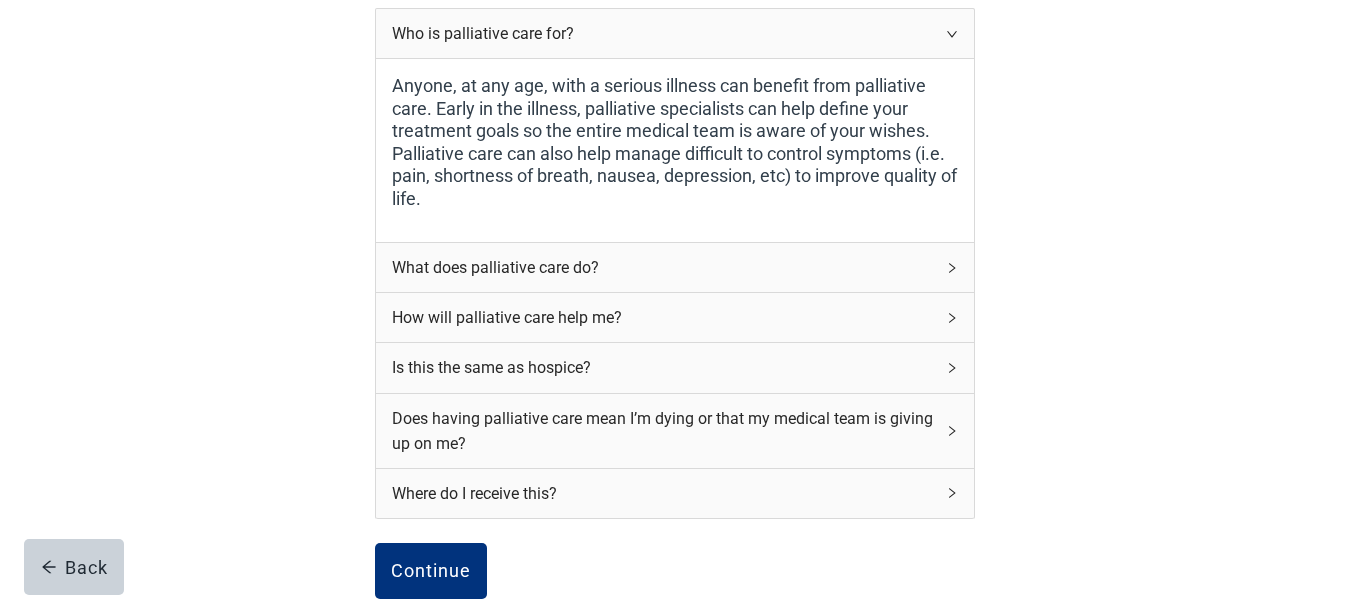 click on "What does palliative care do?" at bounding box center (663, 267) 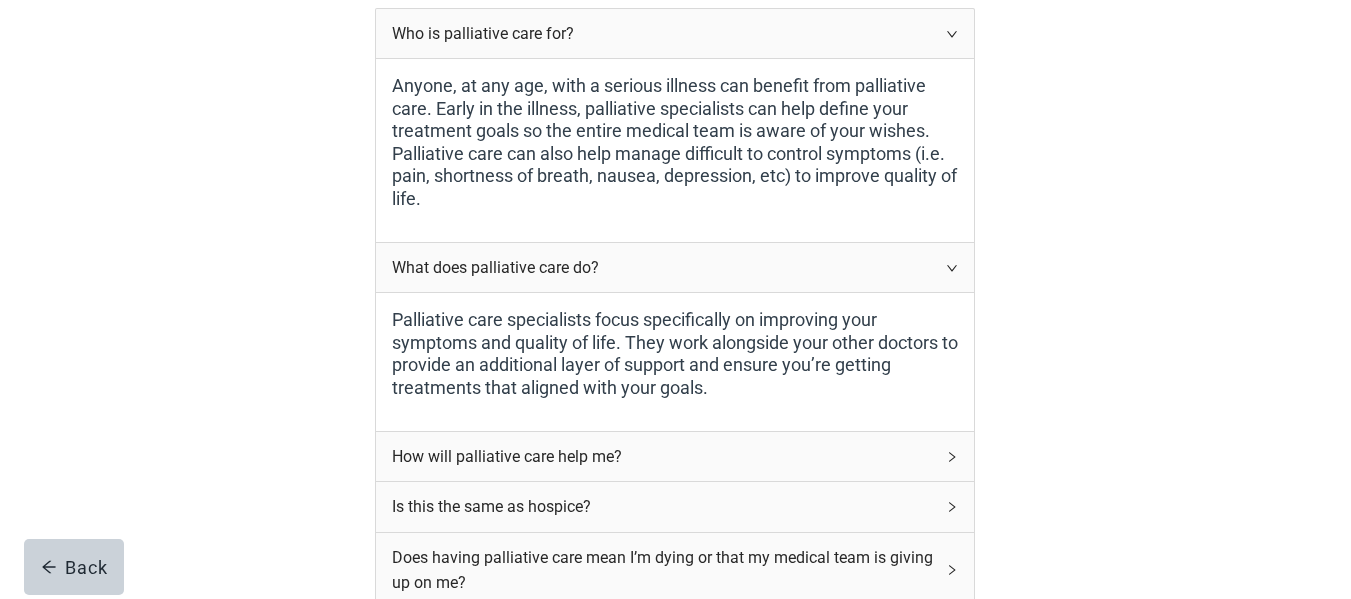 click on "How will palliative care help me?" at bounding box center (663, 456) 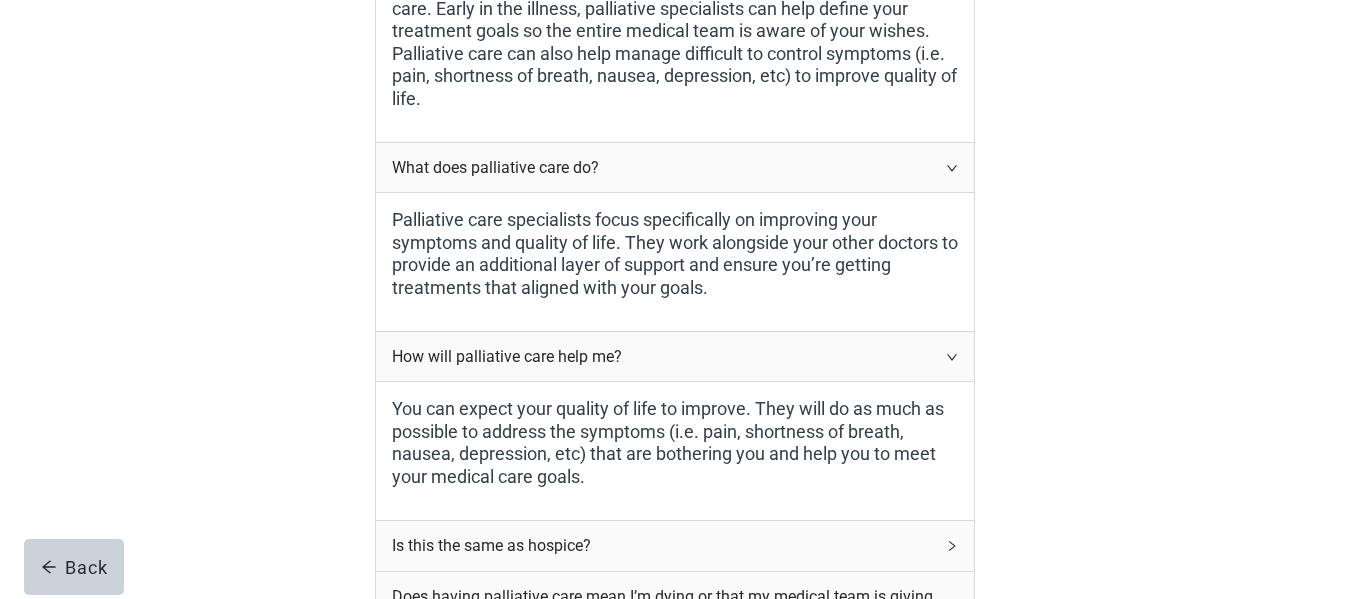 scroll, scrollTop: 480, scrollLeft: 0, axis: vertical 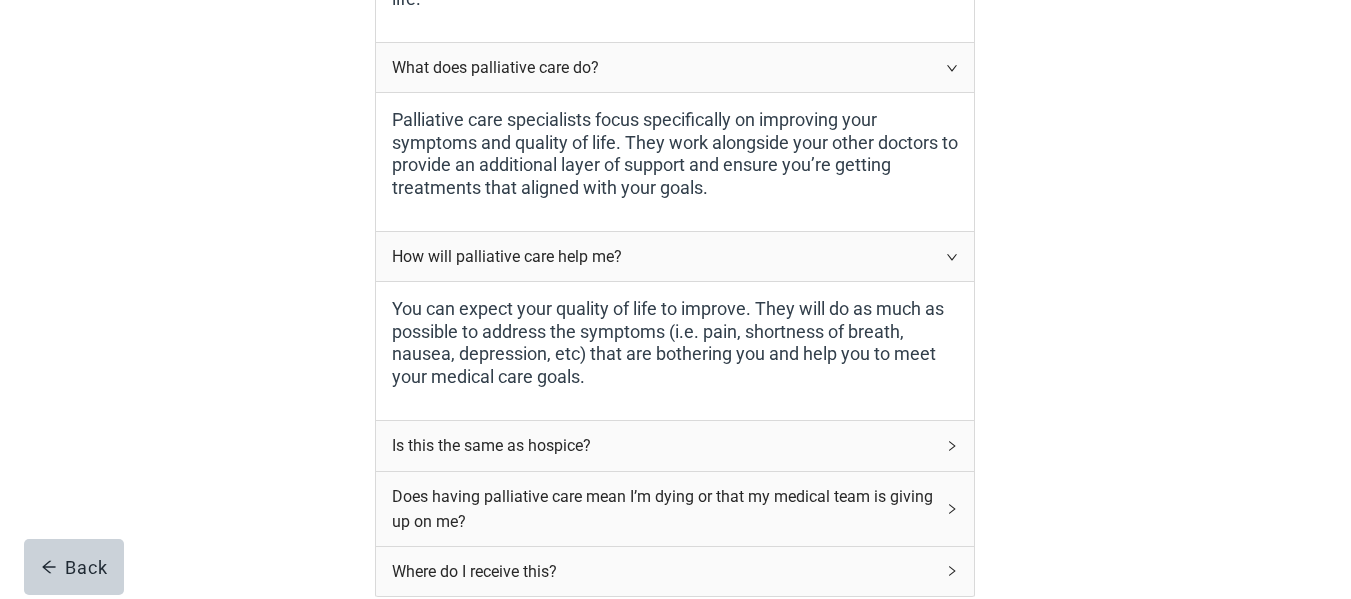 click on "Is this the same as hospice?" at bounding box center (663, 445) 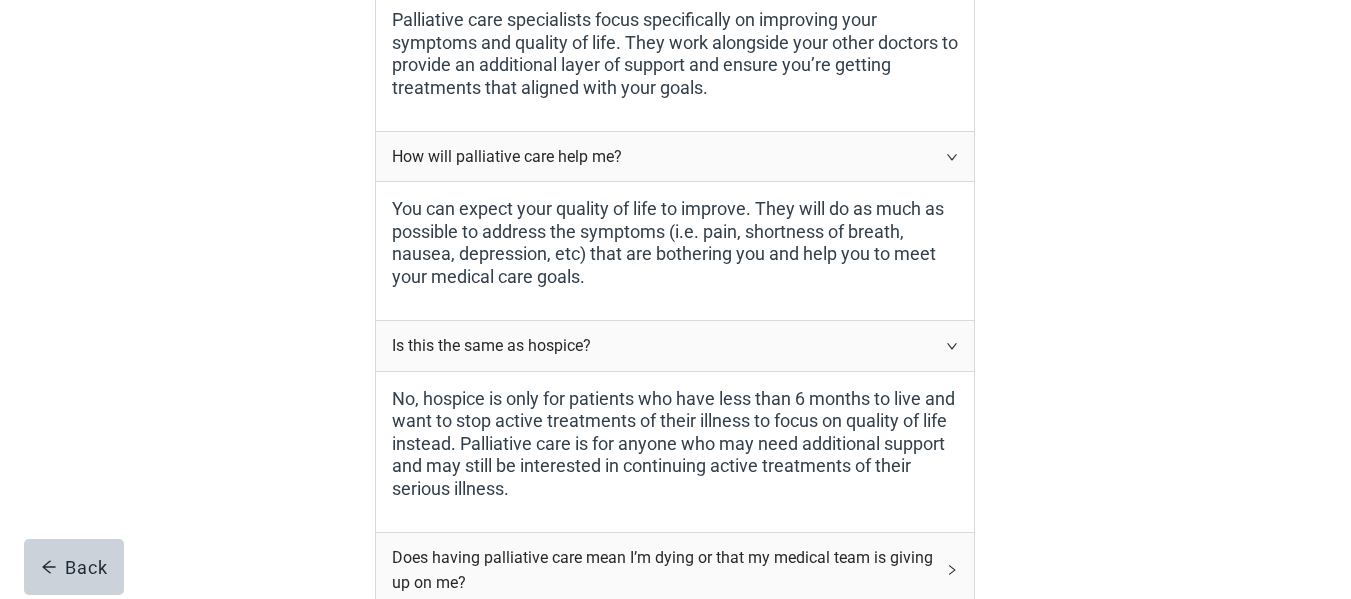 scroll, scrollTop: 680, scrollLeft: 0, axis: vertical 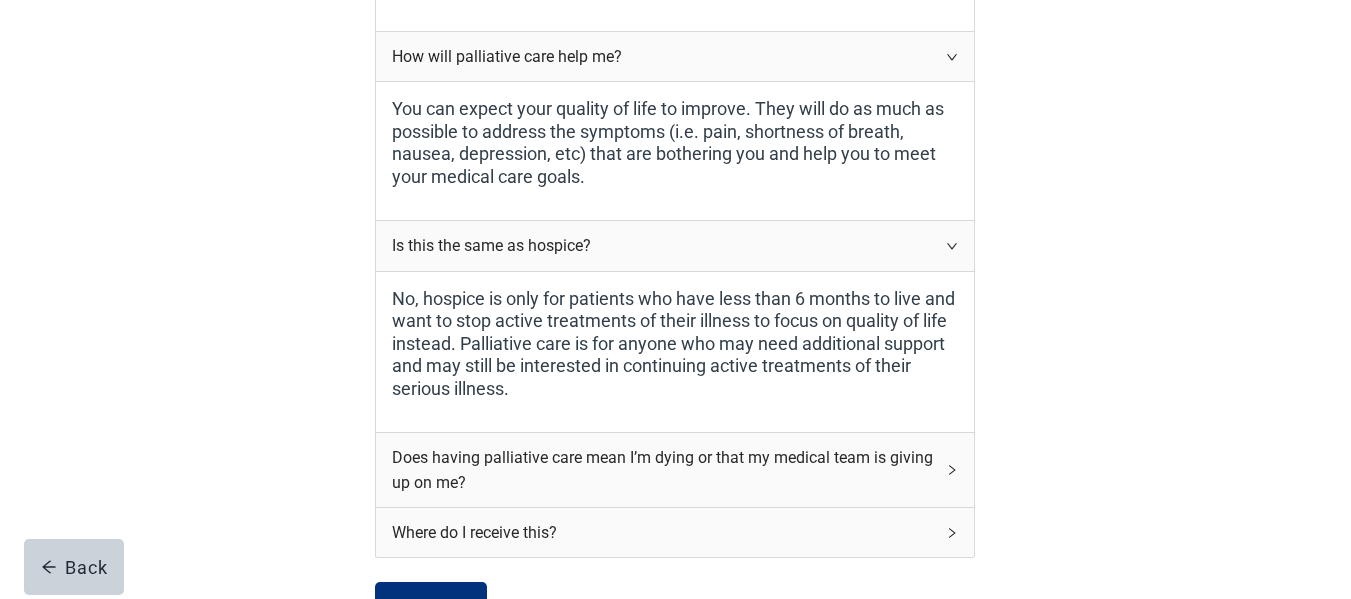 click on "Does having palliative care mean I’m dying or that my medical team is giving up on me?" at bounding box center (663, 470) 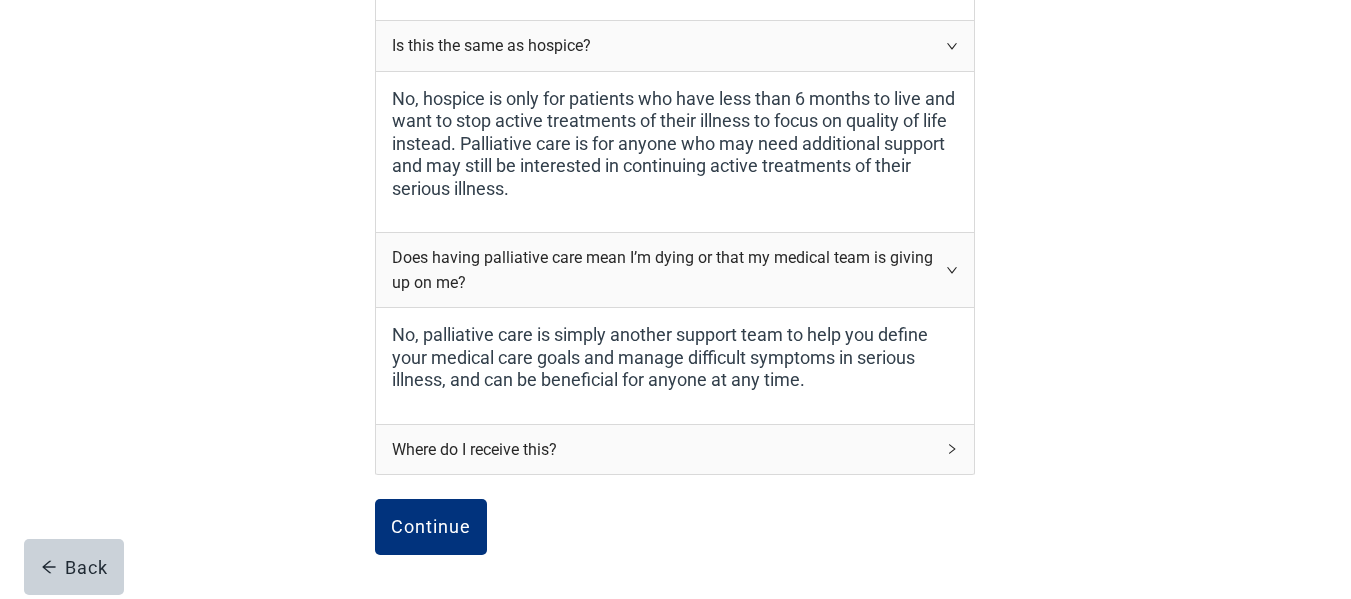 scroll, scrollTop: 980, scrollLeft: 0, axis: vertical 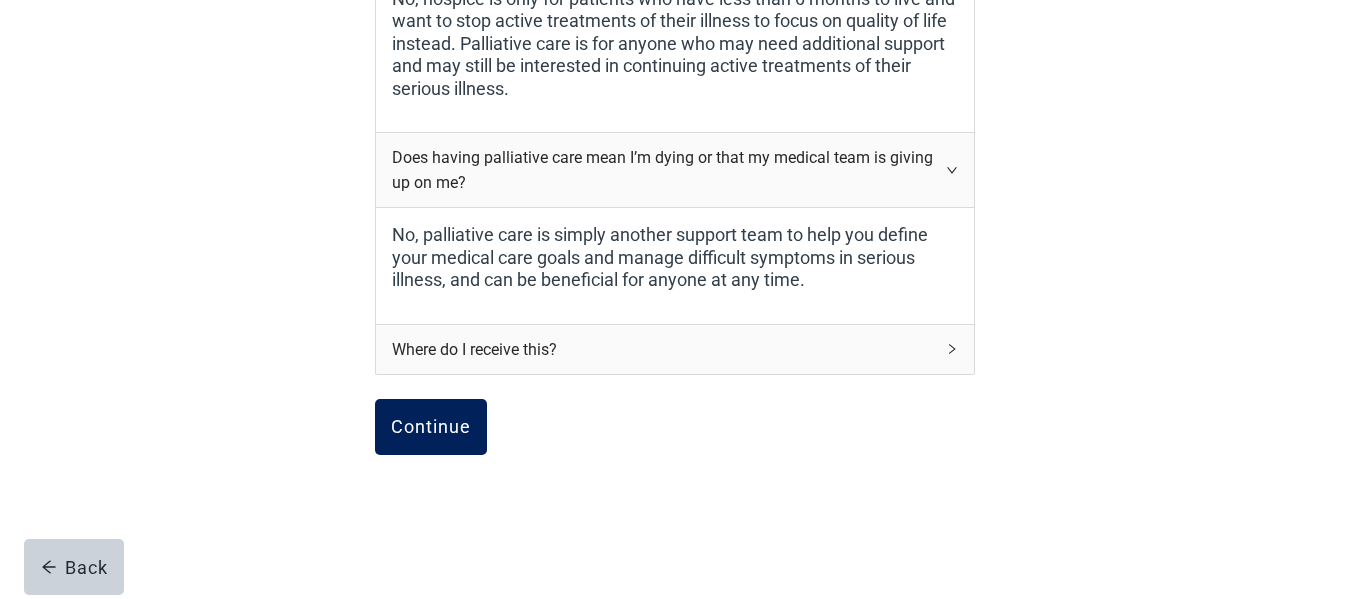 click on "Continue" at bounding box center (431, 427) 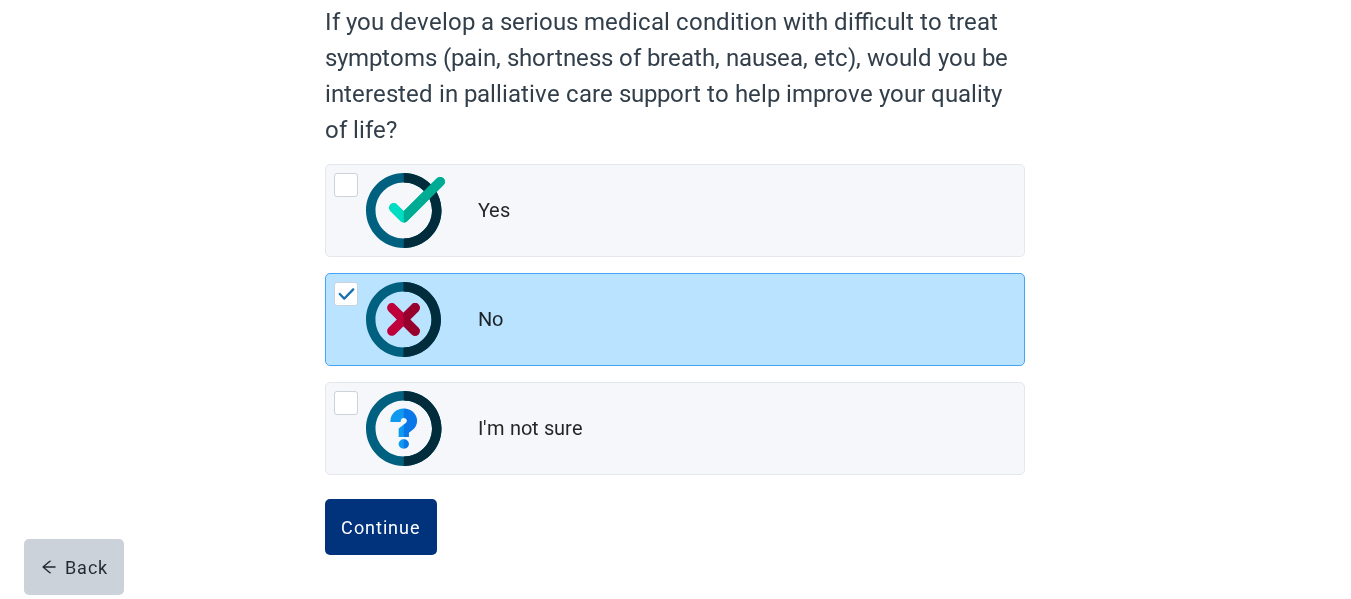 scroll, scrollTop: 0, scrollLeft: 0, axis: both 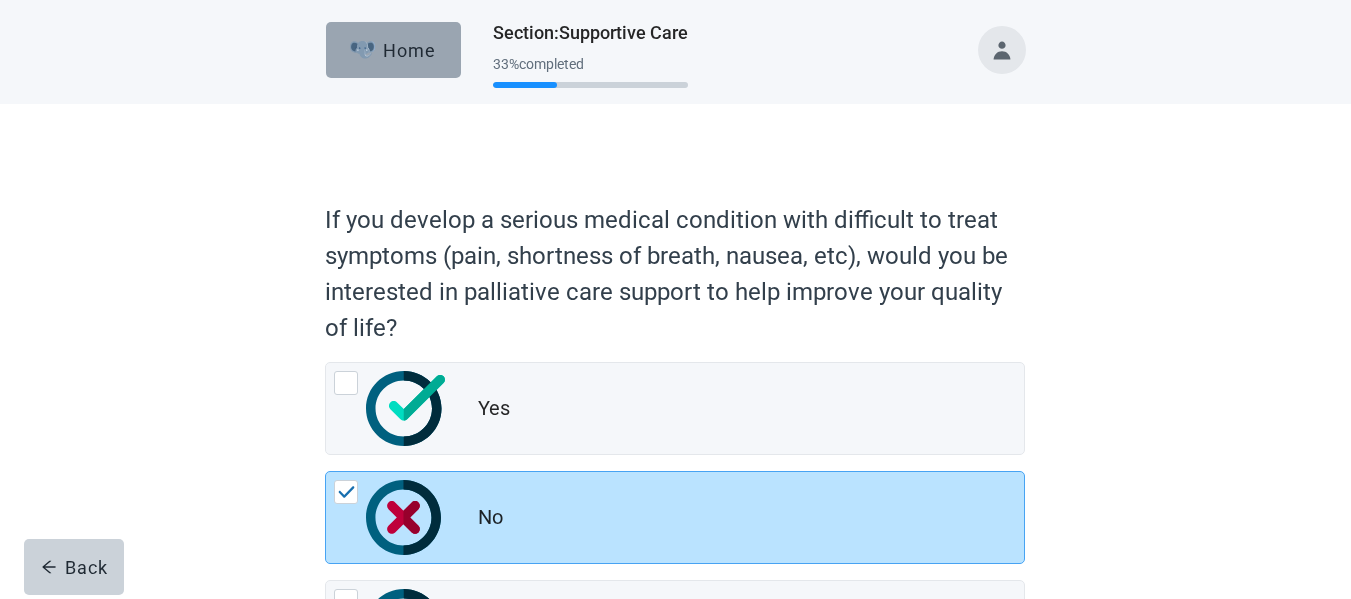 click on "Home" at bounding box center [393, 50] 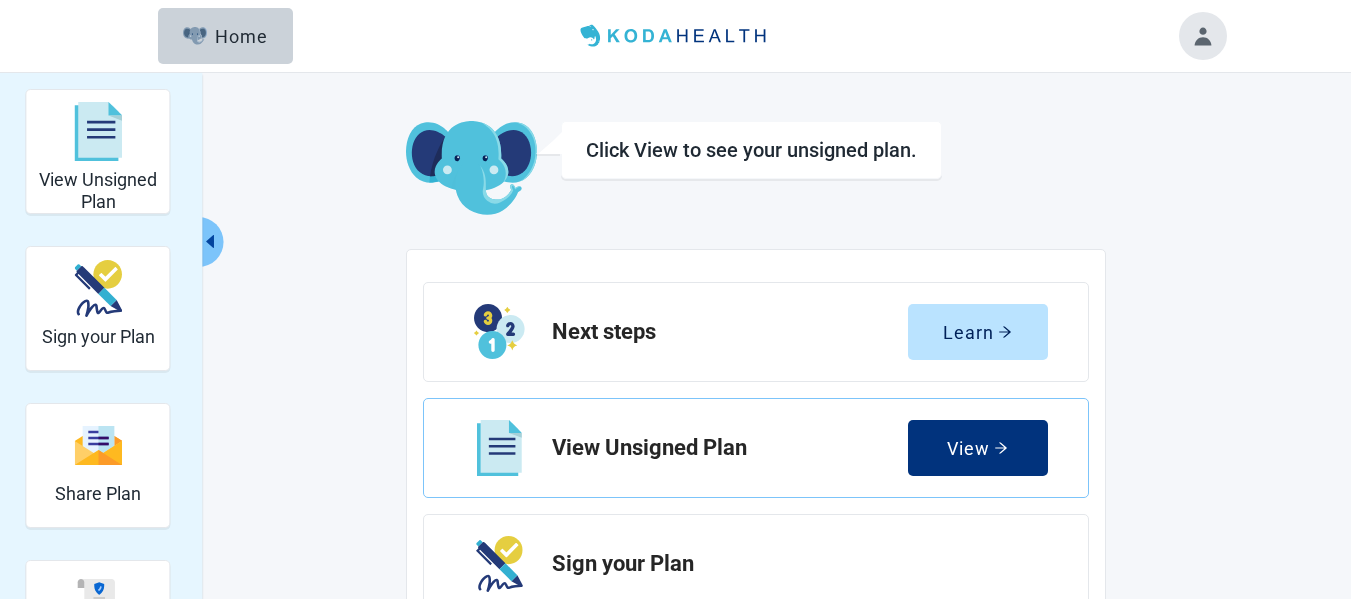 click at bounding box center (1203, 36) 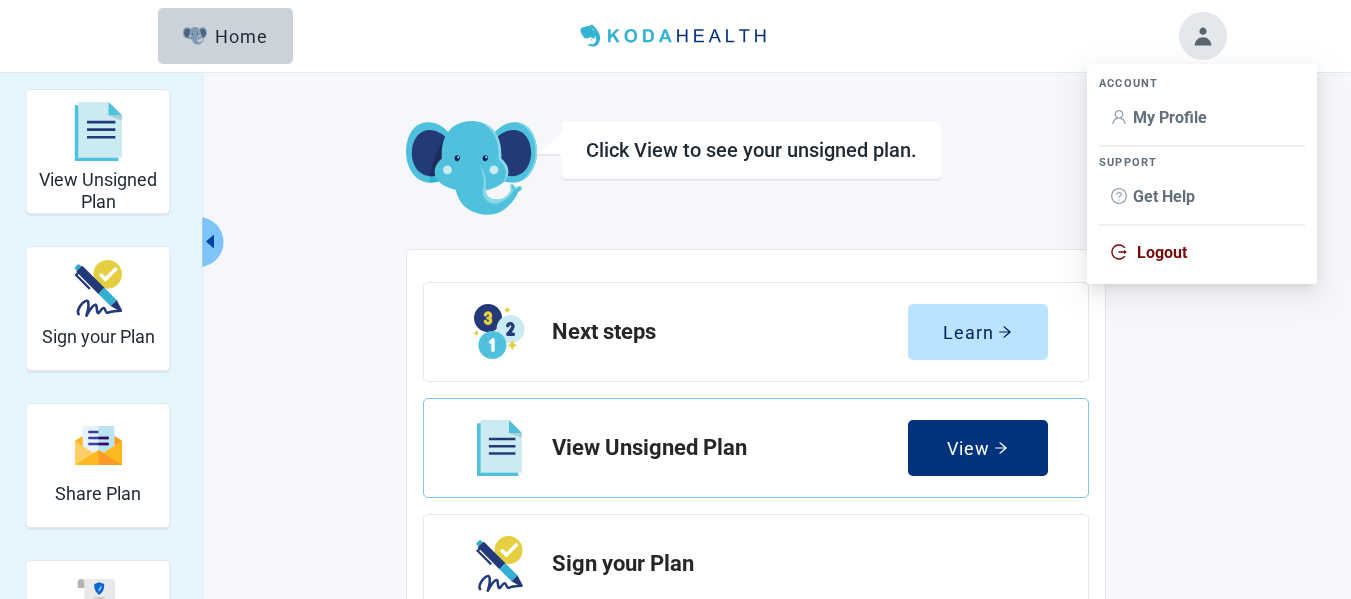 click on "Logout" at bounding box center (1162, 252) 